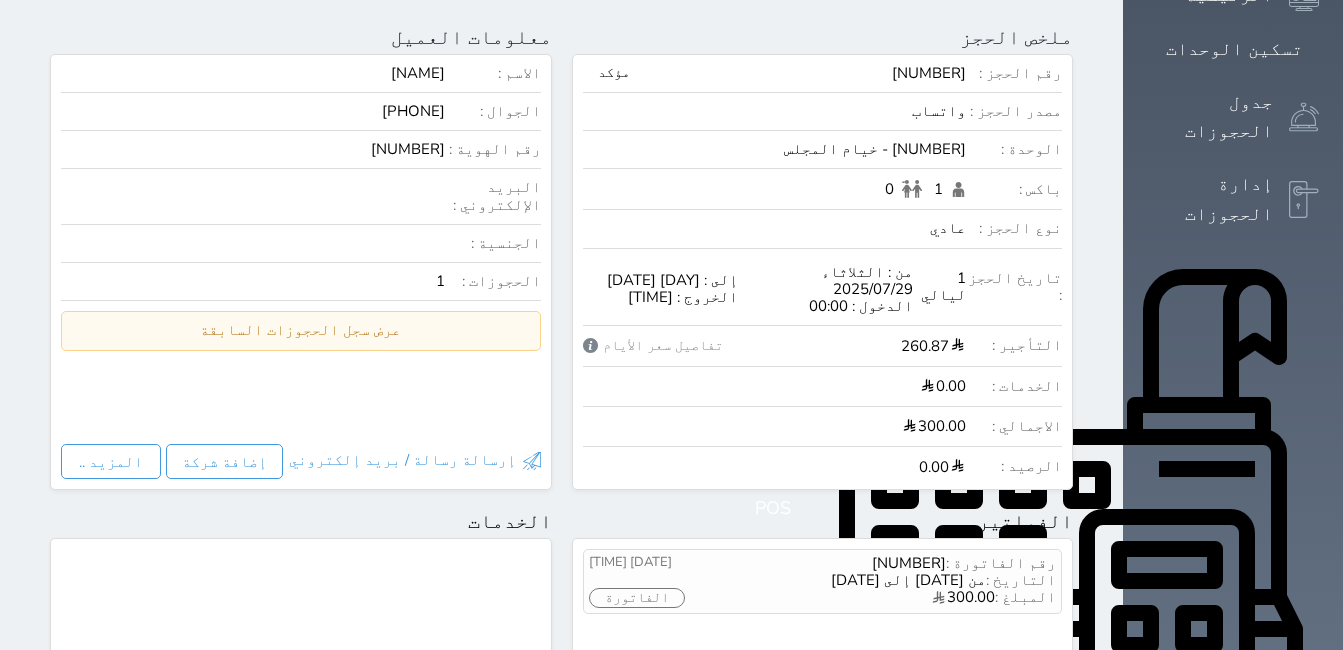 click on "الإدارة المالية" at bounding box center [1210, 818] 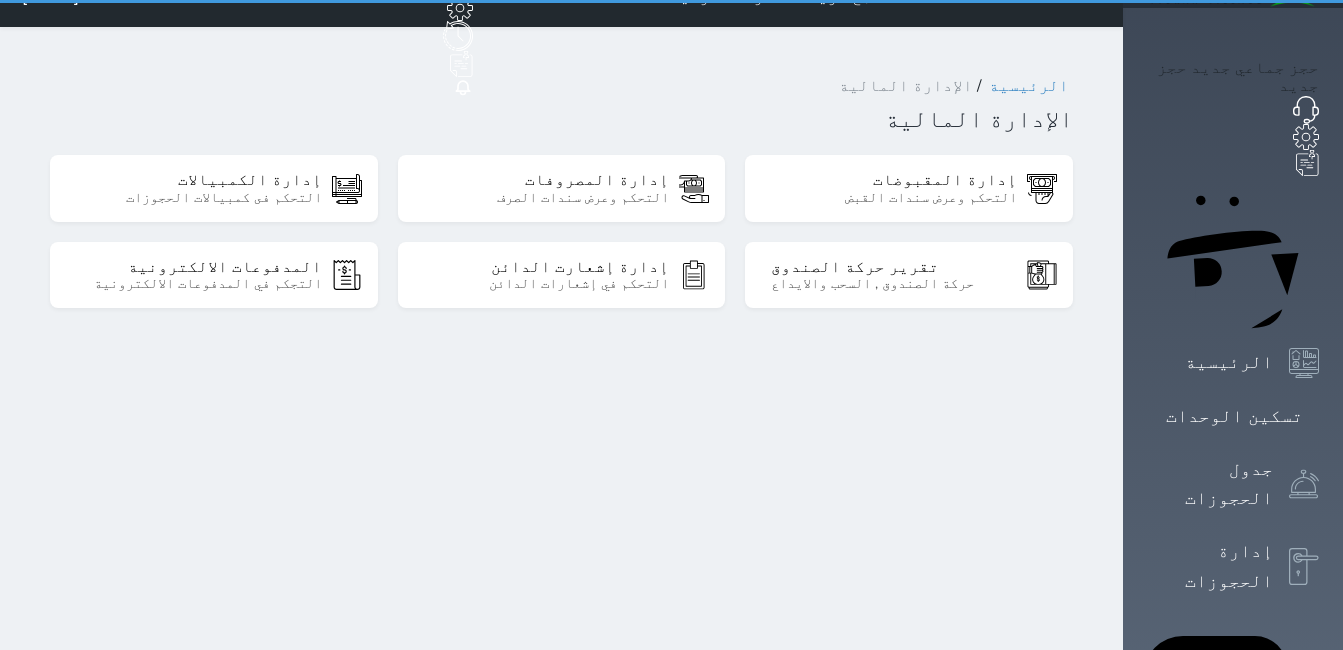 scroll, scrollTop: 0, scrollLeft: 0, axis: both 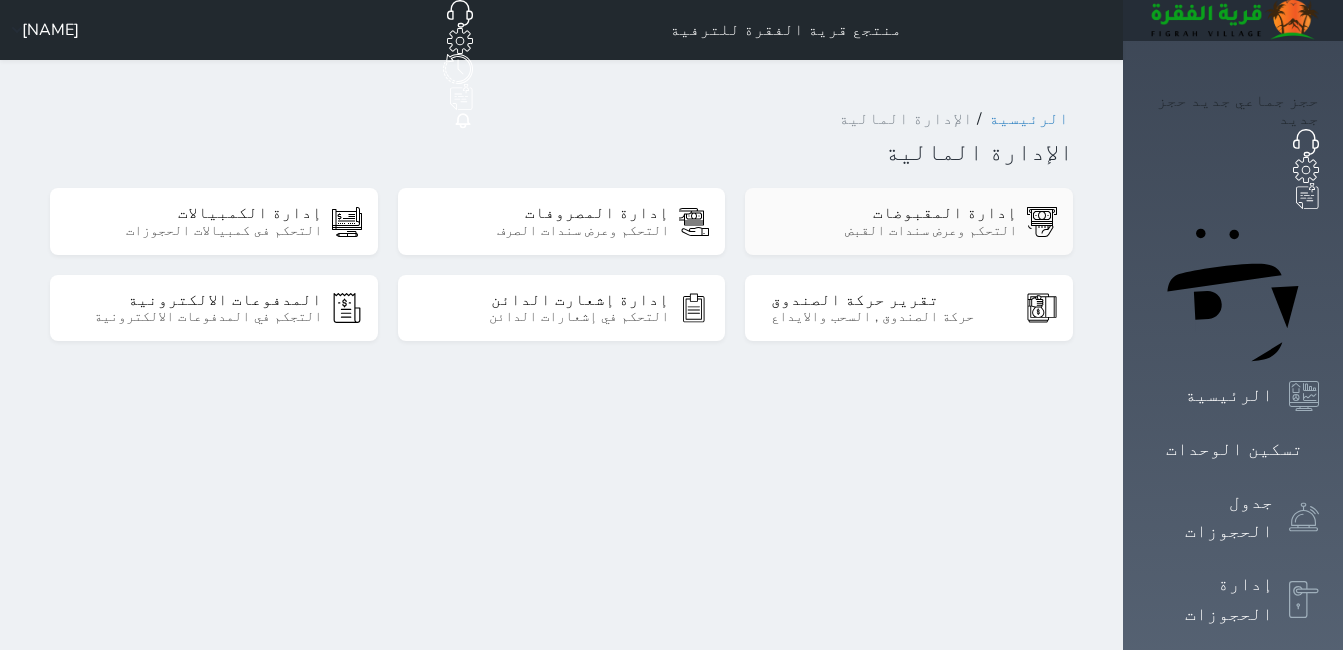 click on "التحكم وعرض سندات القبض" at bounding box center (894, 231) 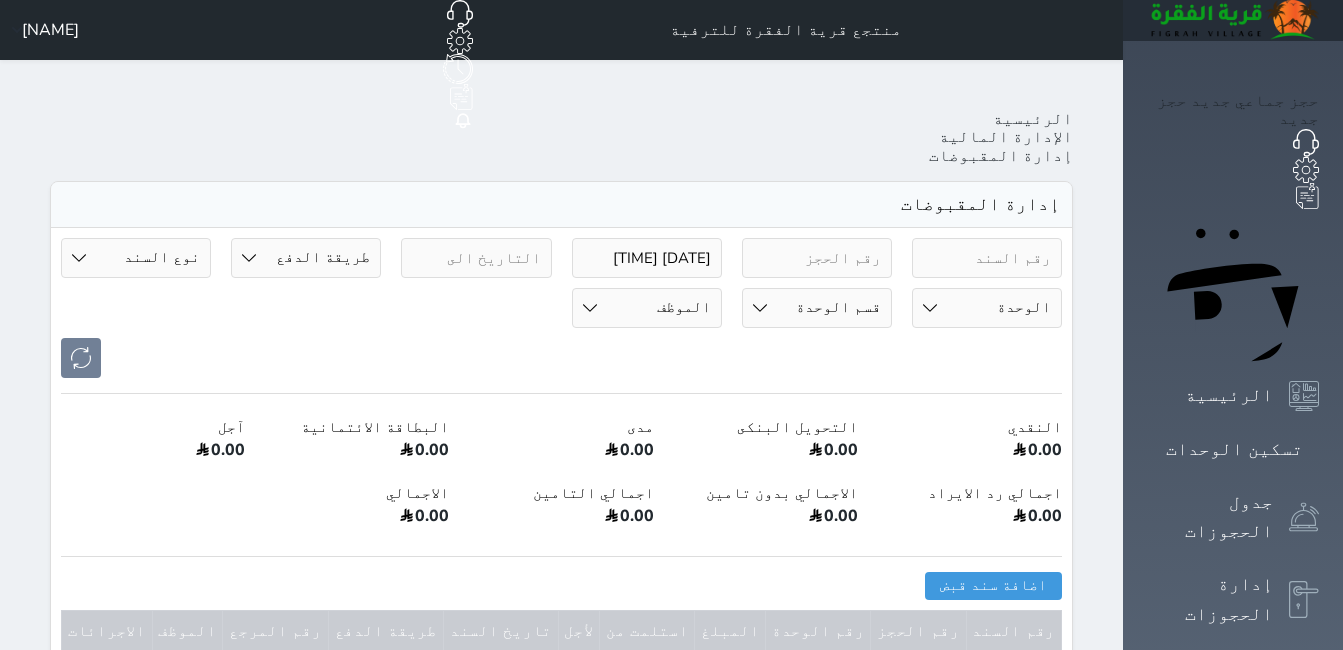 click on "[DATE] [TIME]" at bounding box center (647, 258) 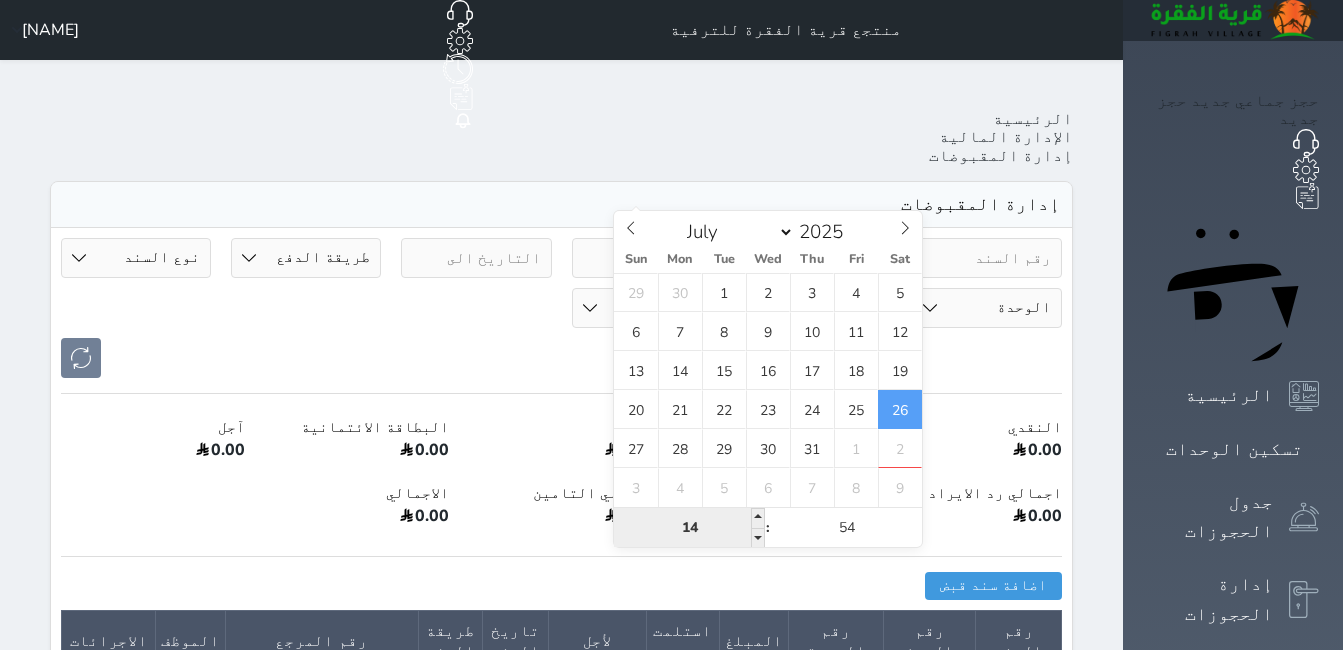 click on "14" at bounding box center [689, 528] 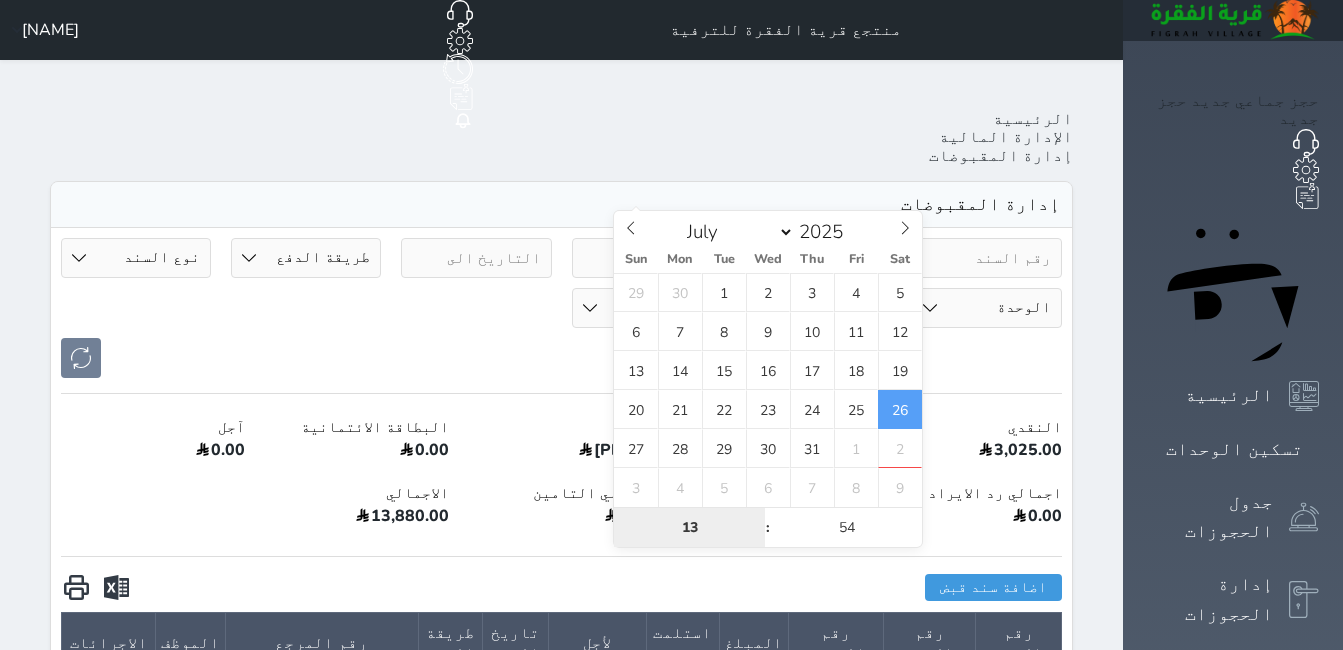 type on "13" 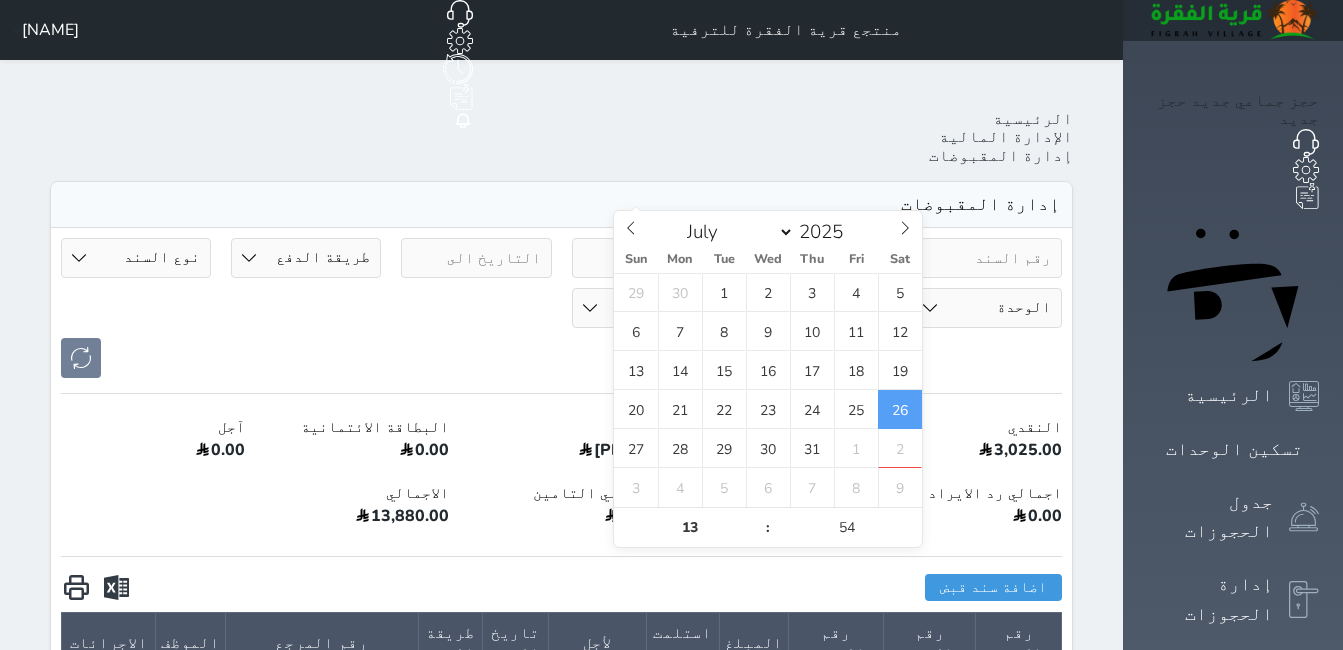 type on "[DATE] [TIME]" 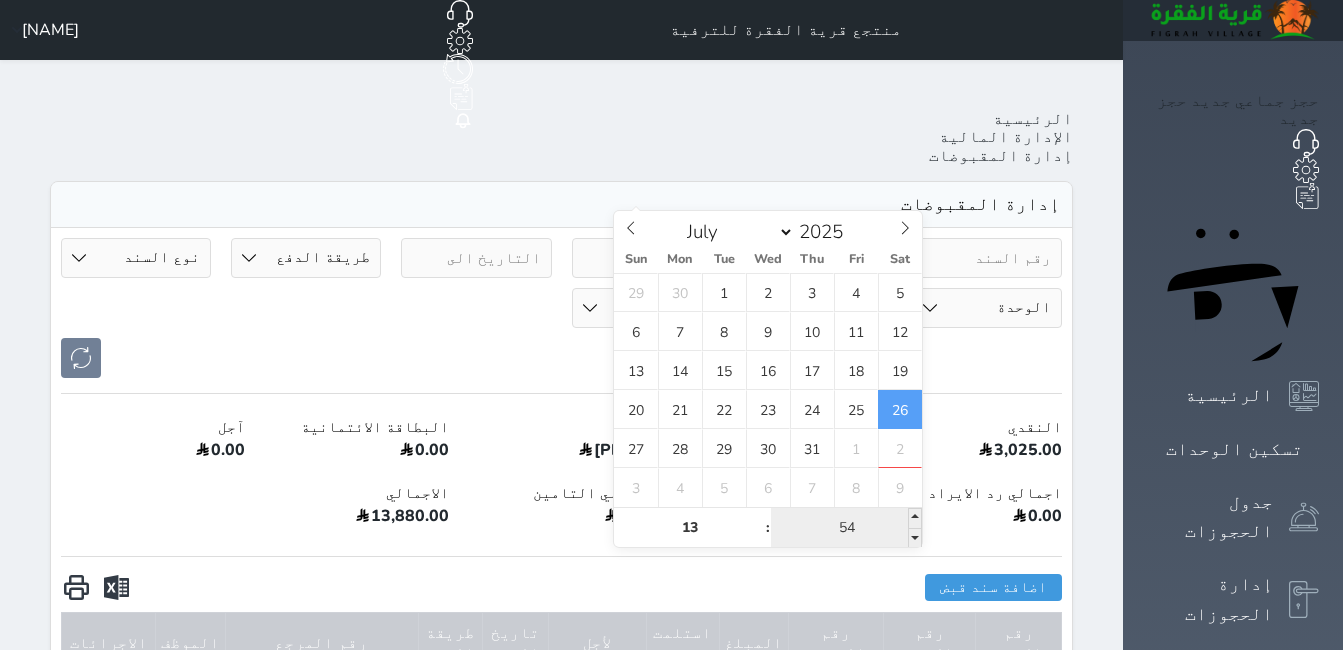 click on "54" at bounding box center [846, 528] 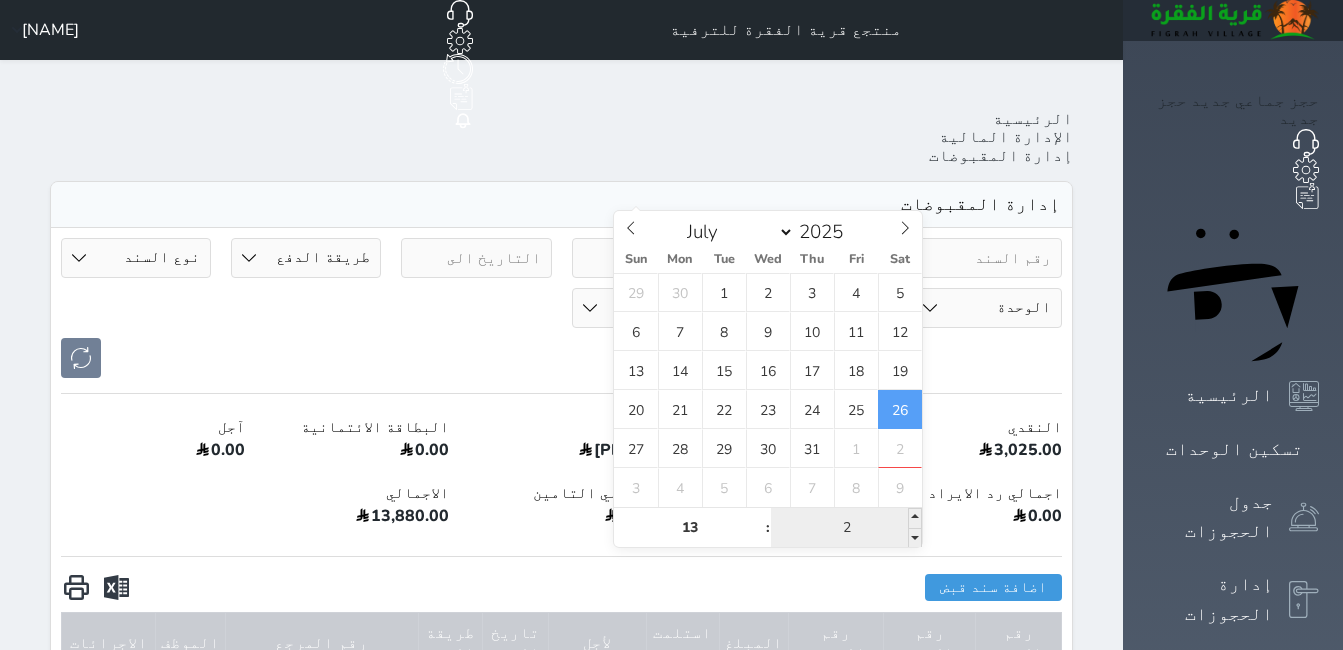 type on "25" 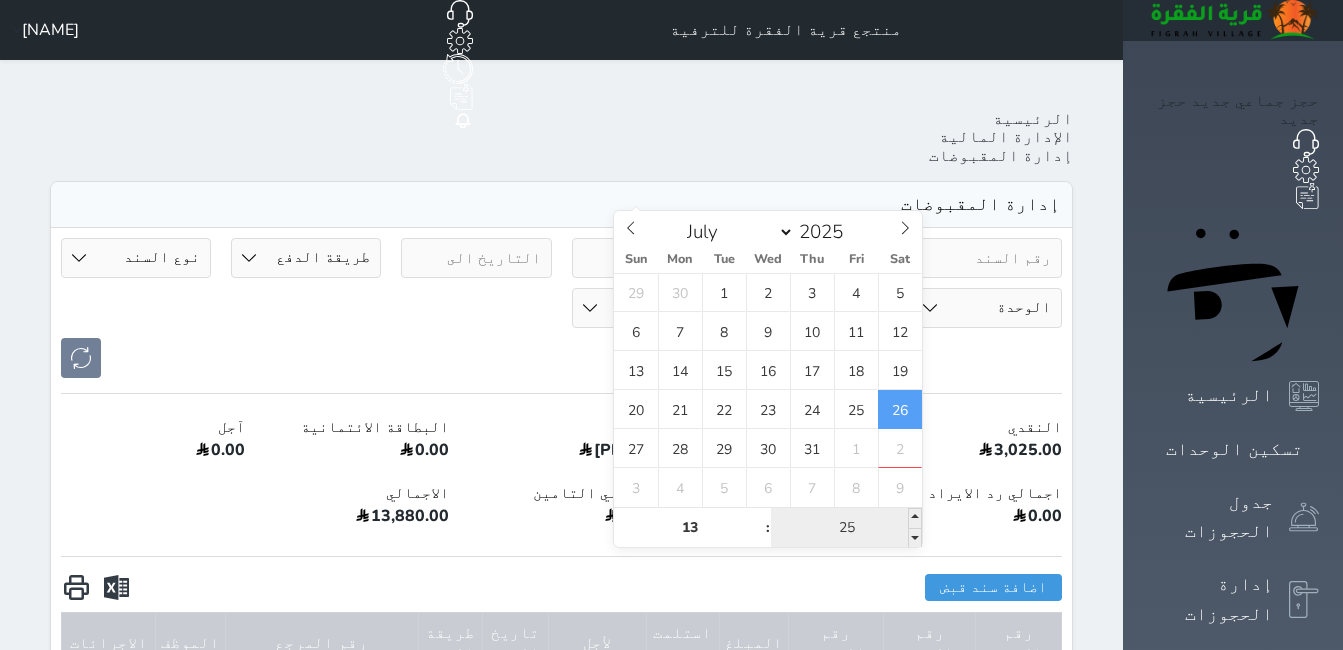 type on "2025-07-26 13:25" 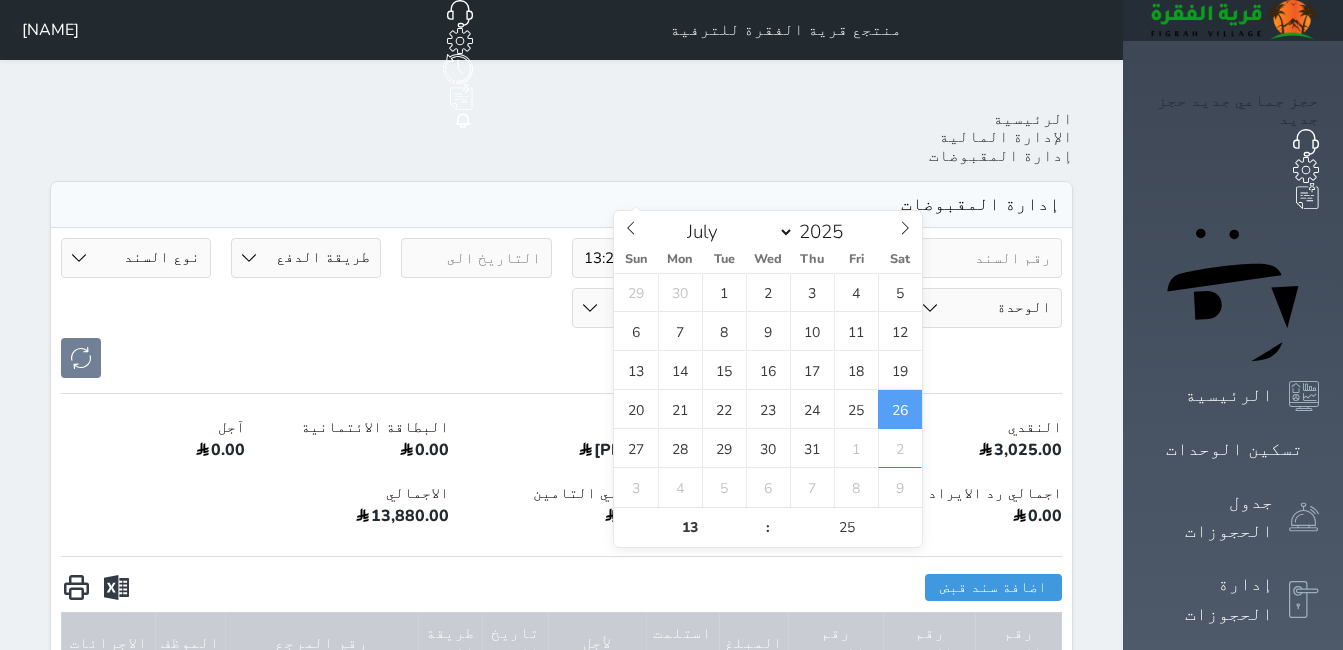 click at bounding box center (476, 258) 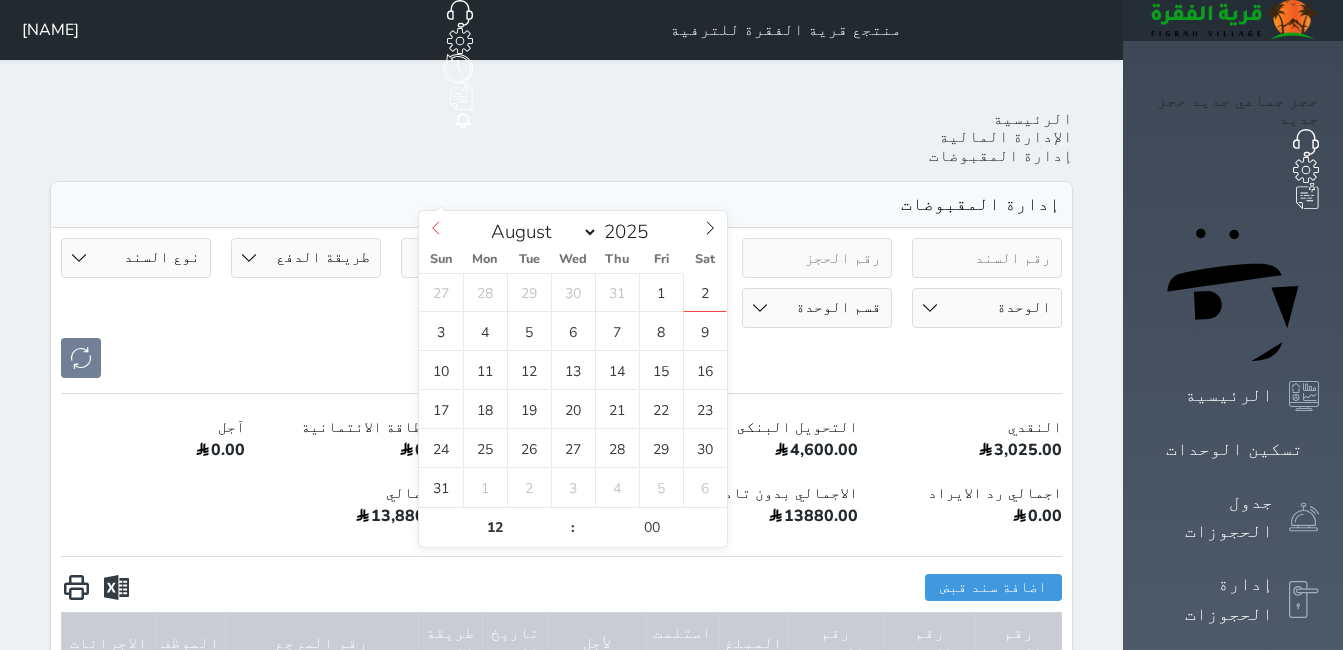 click 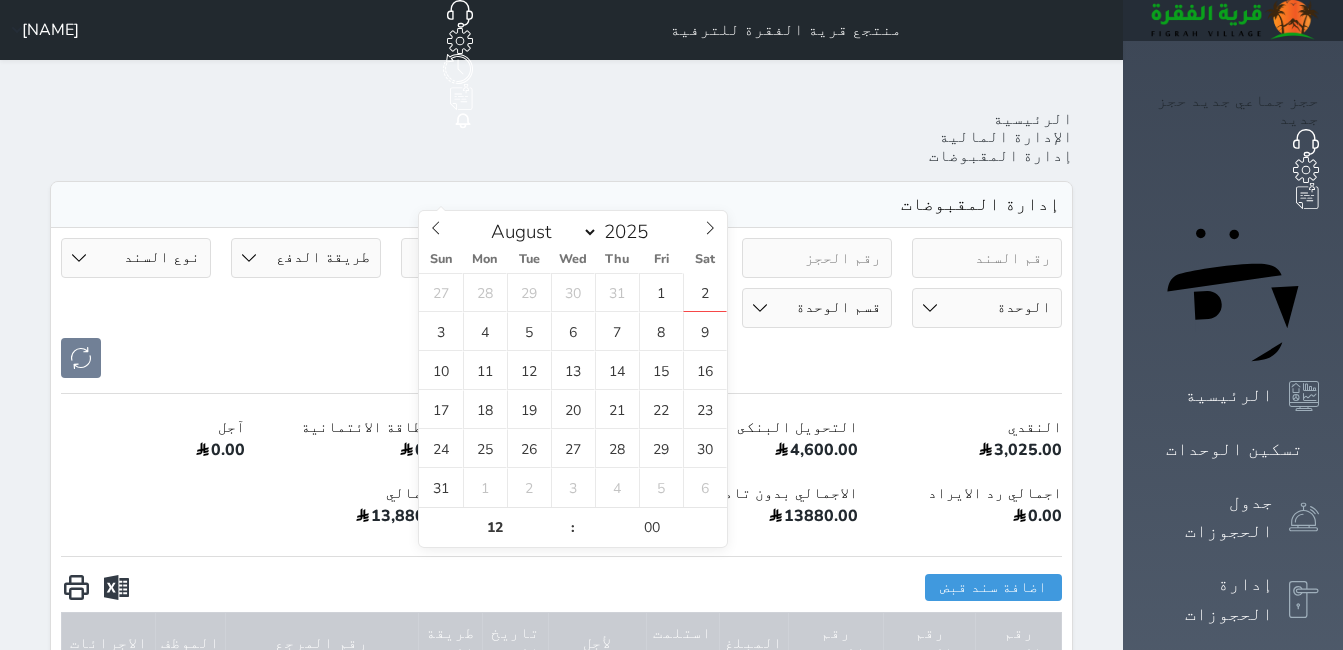 select on "6" 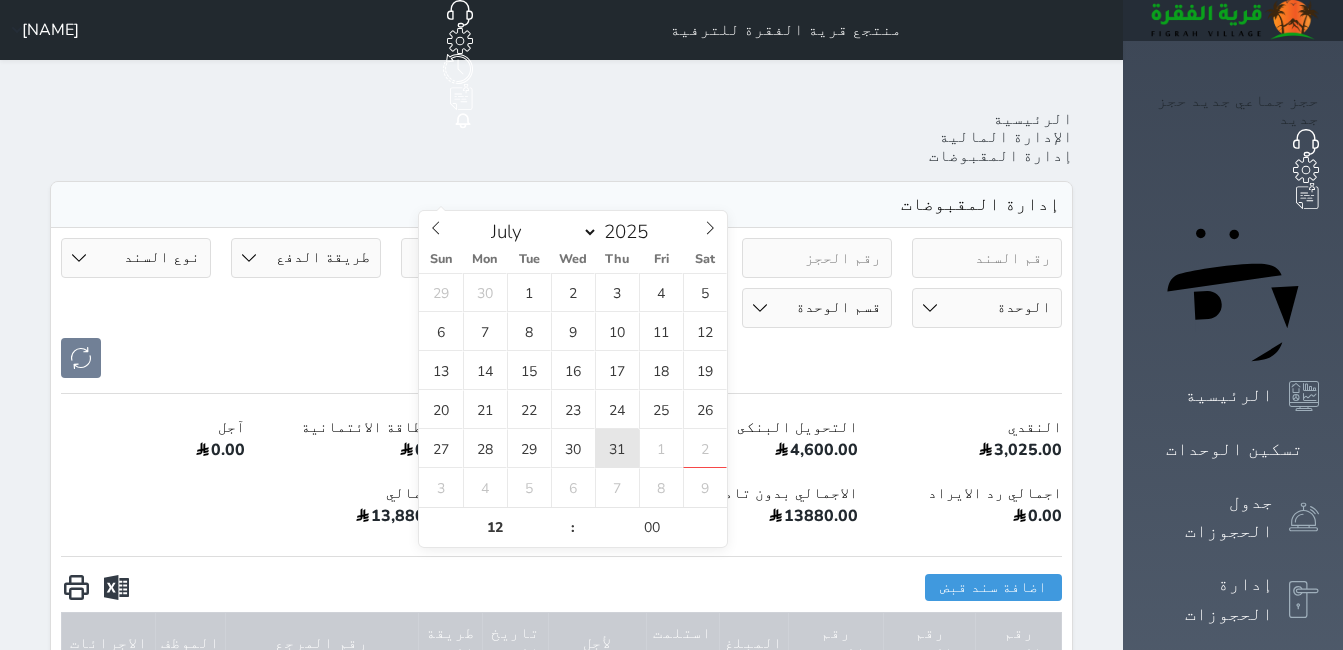 click on "31" at bounding box center (617, 448) 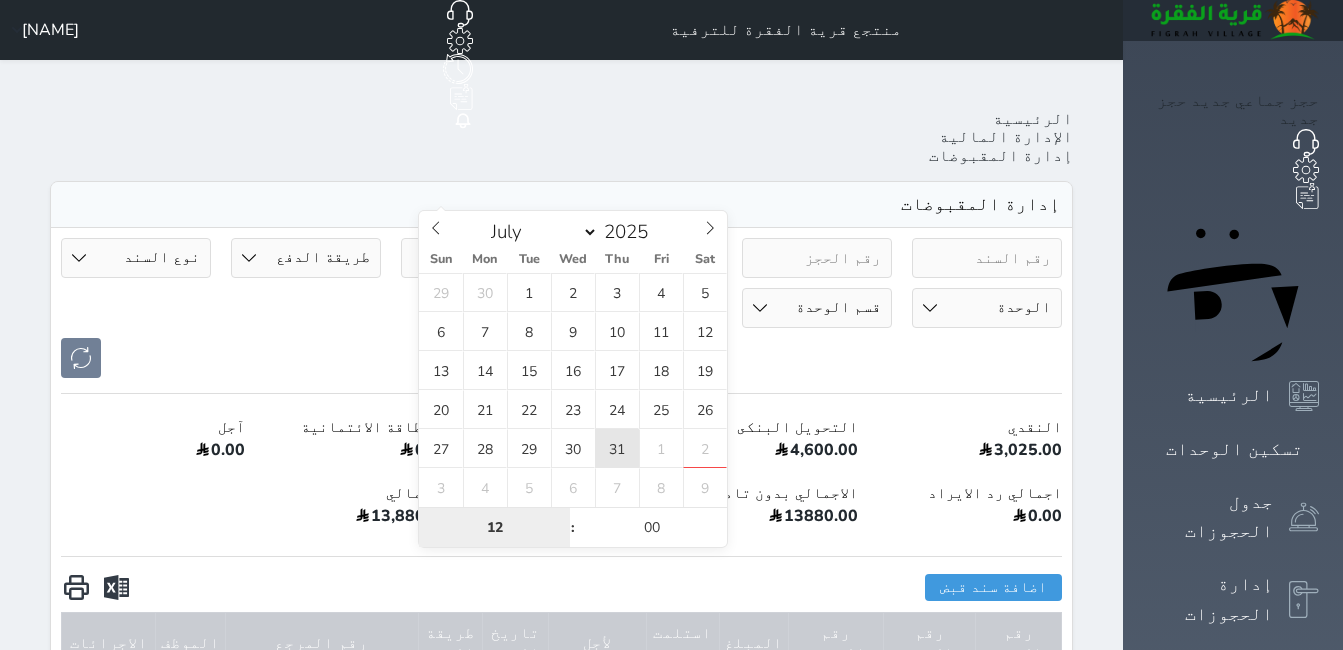 type on "[DATE] [TIME]" 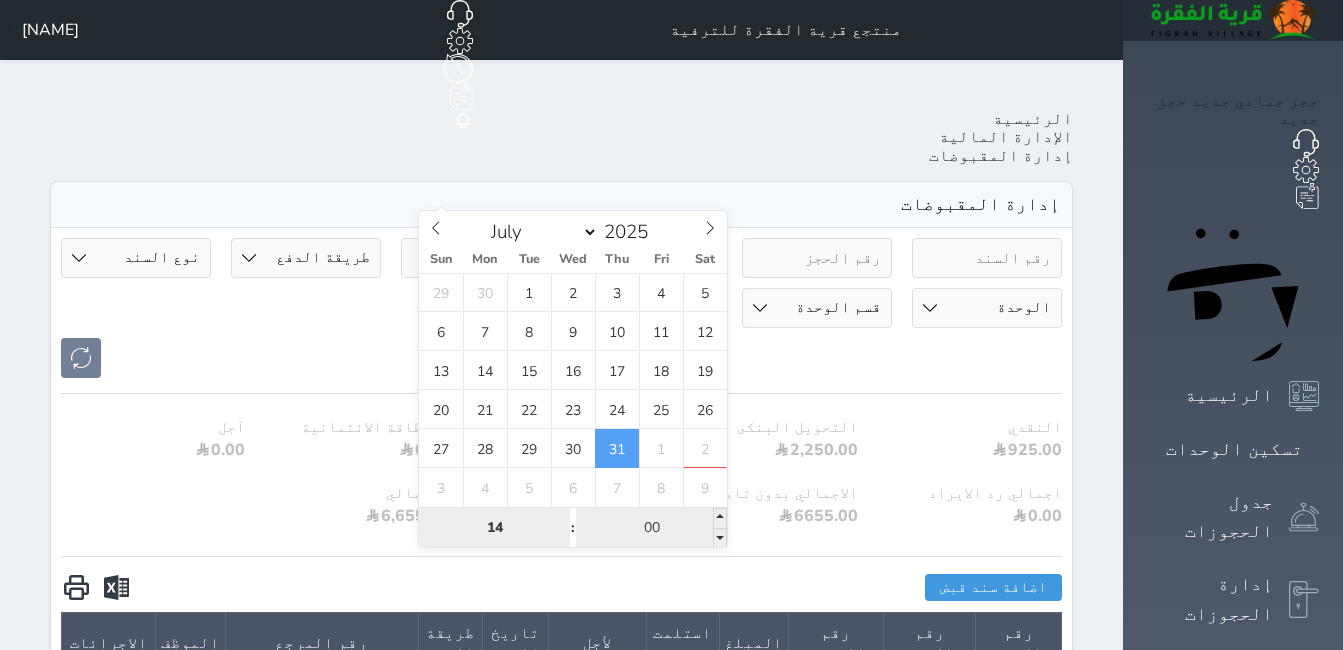 type on "14" 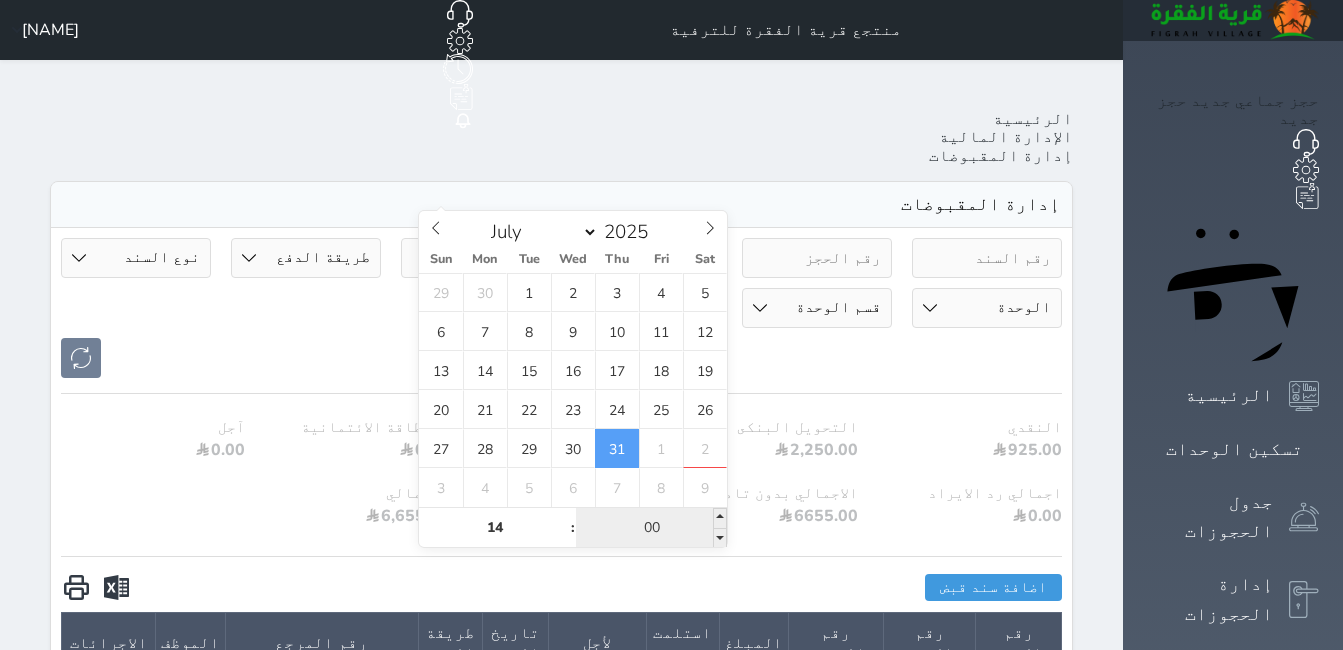 type on "2025-07-31 14:00" 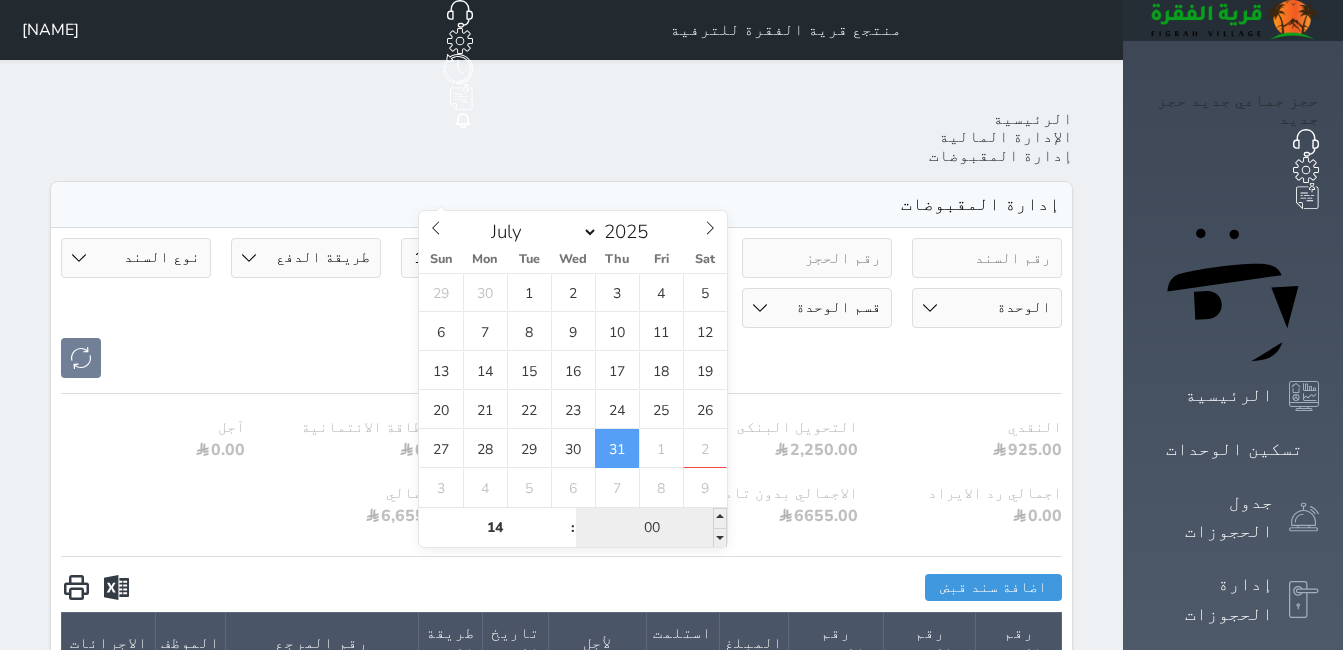 click on "00" at bounding box center (651, 528) 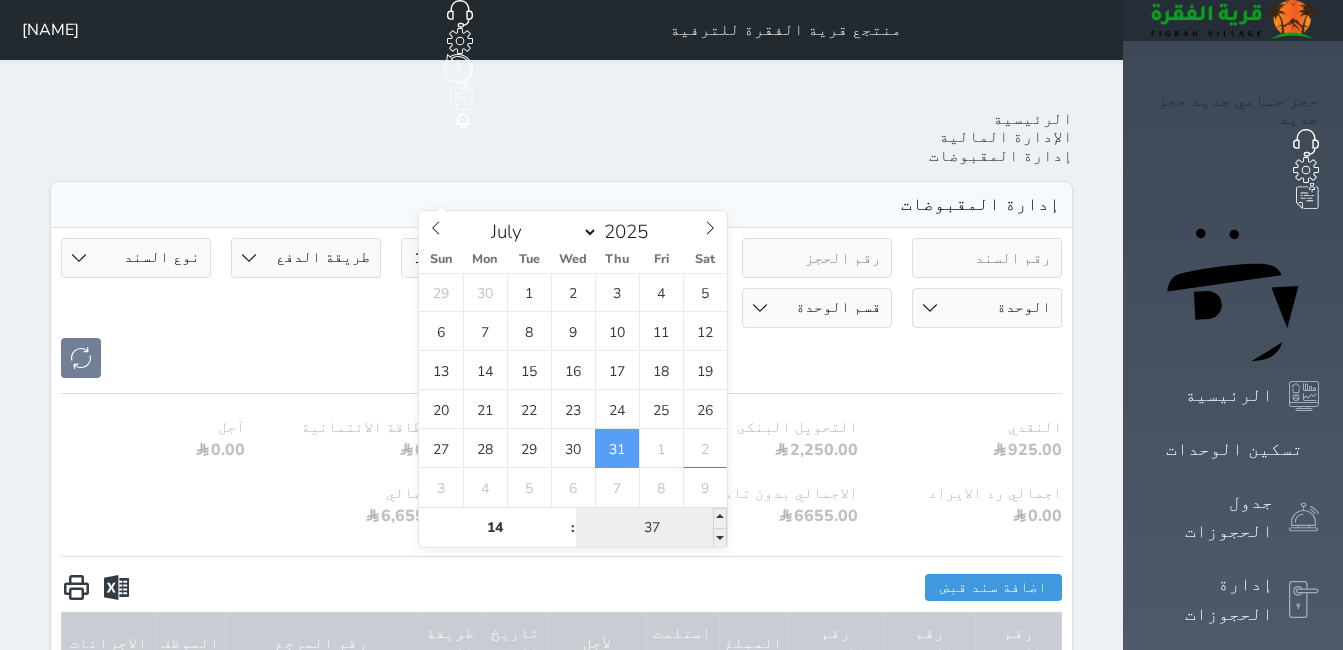 type on "37" 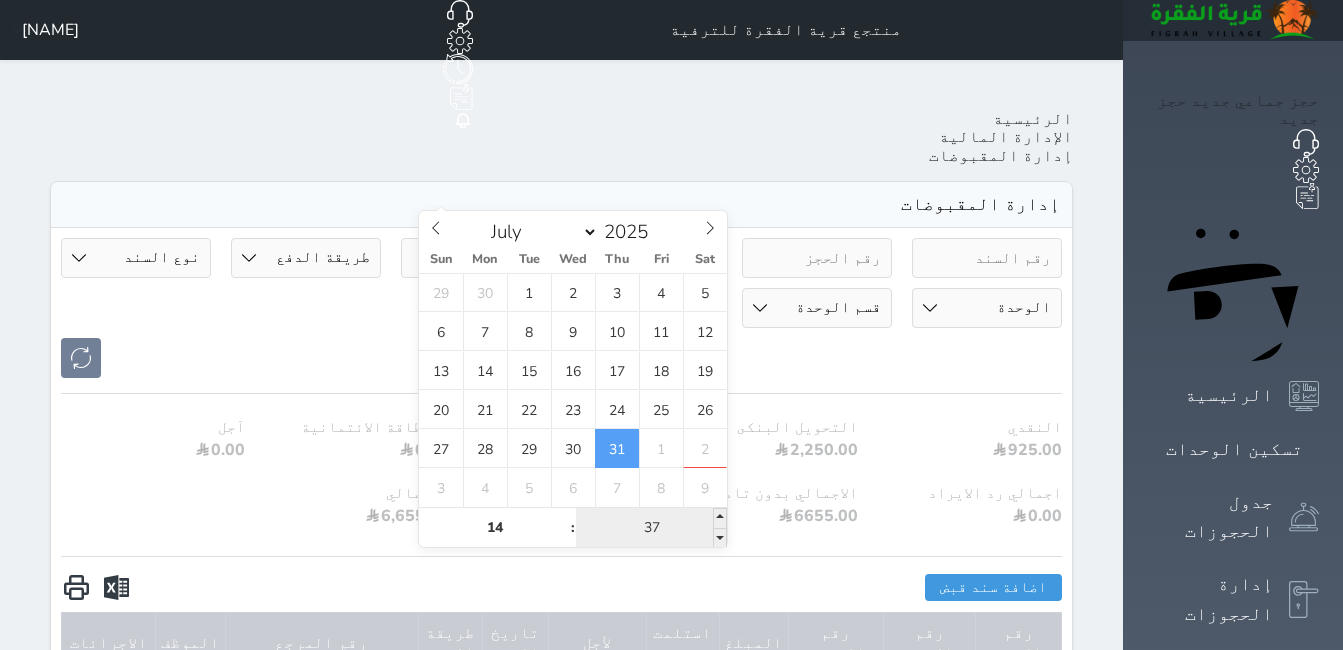 type on "2025-07-31 14:00" 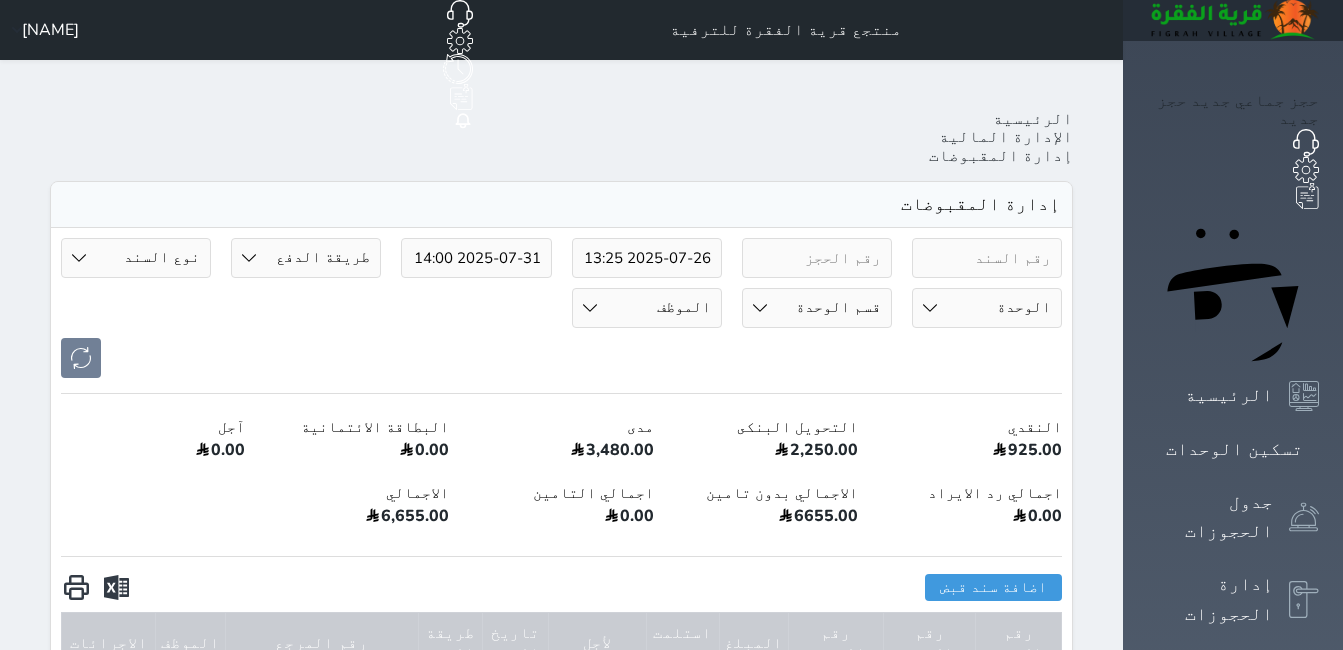click on "2025-07-31 14:00" at bounding box center (476, 258) 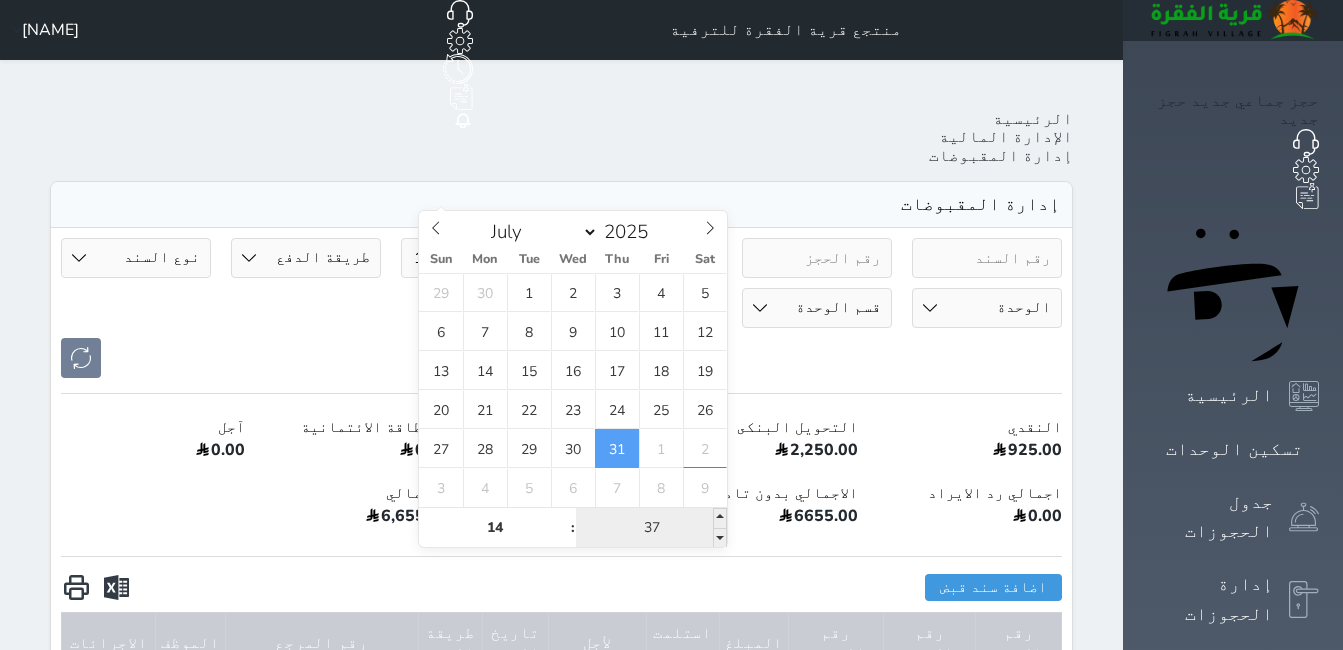 click on "37" at bounding box center (651, 528) 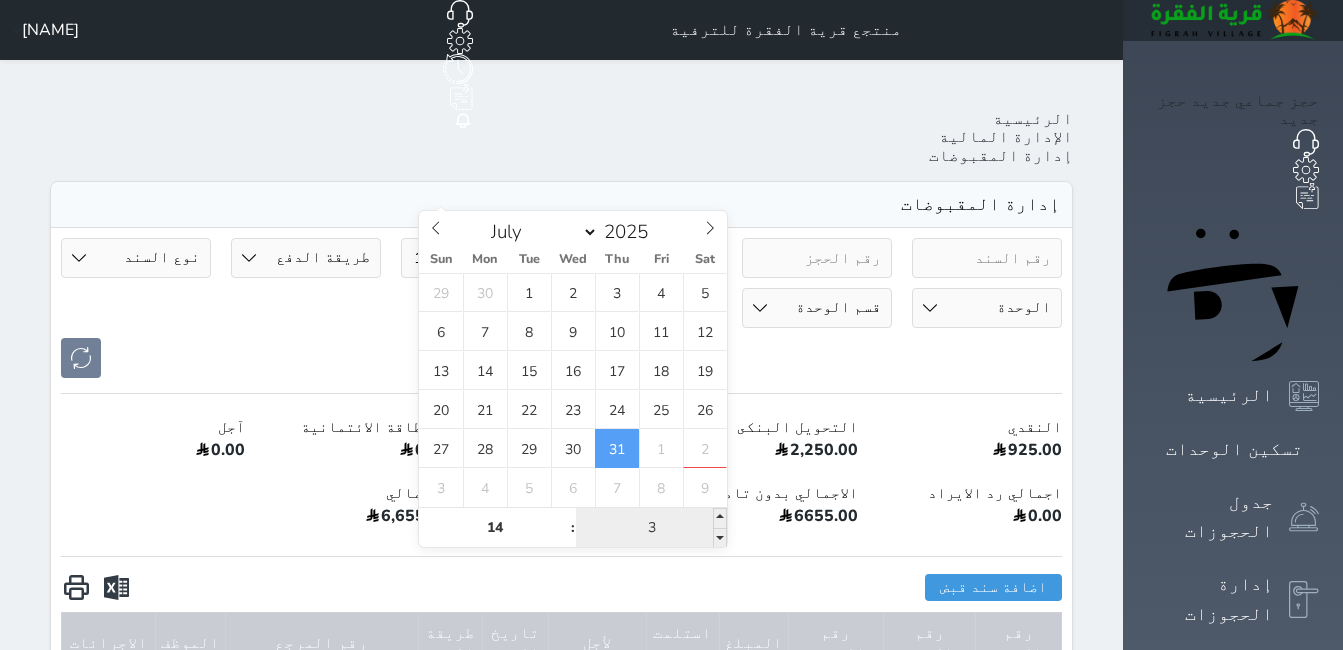type on "37" 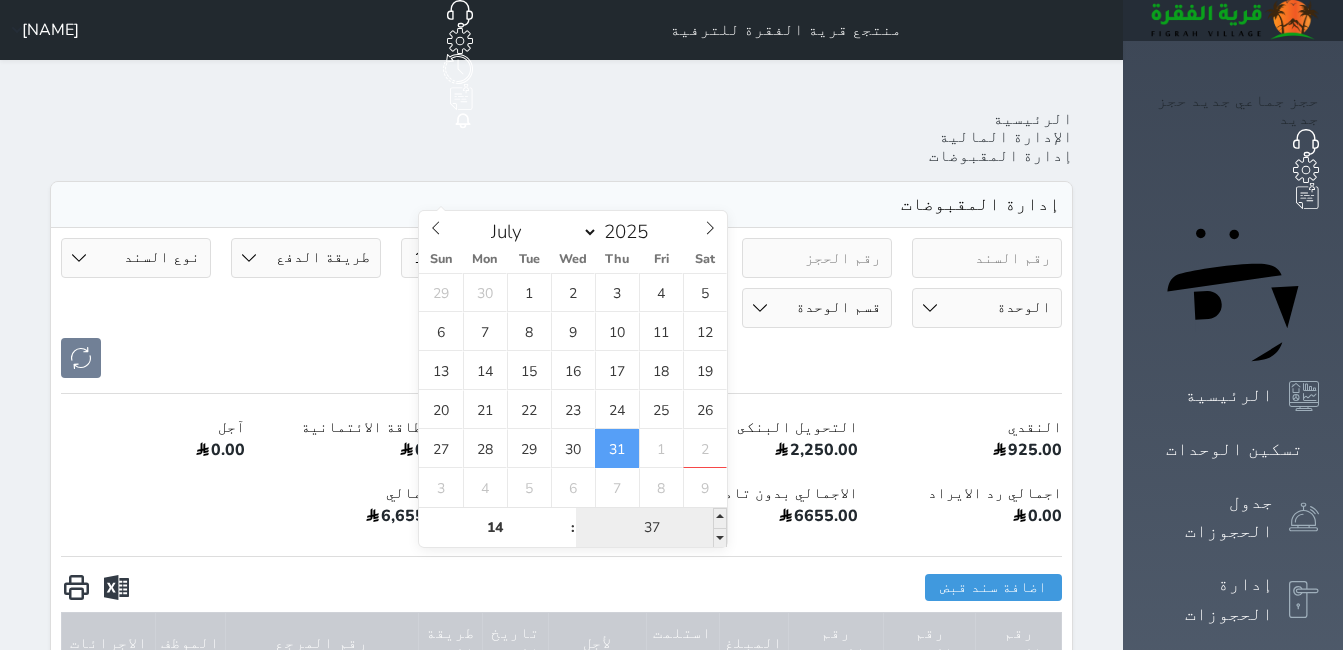 type on "[DATE] [TIME]" 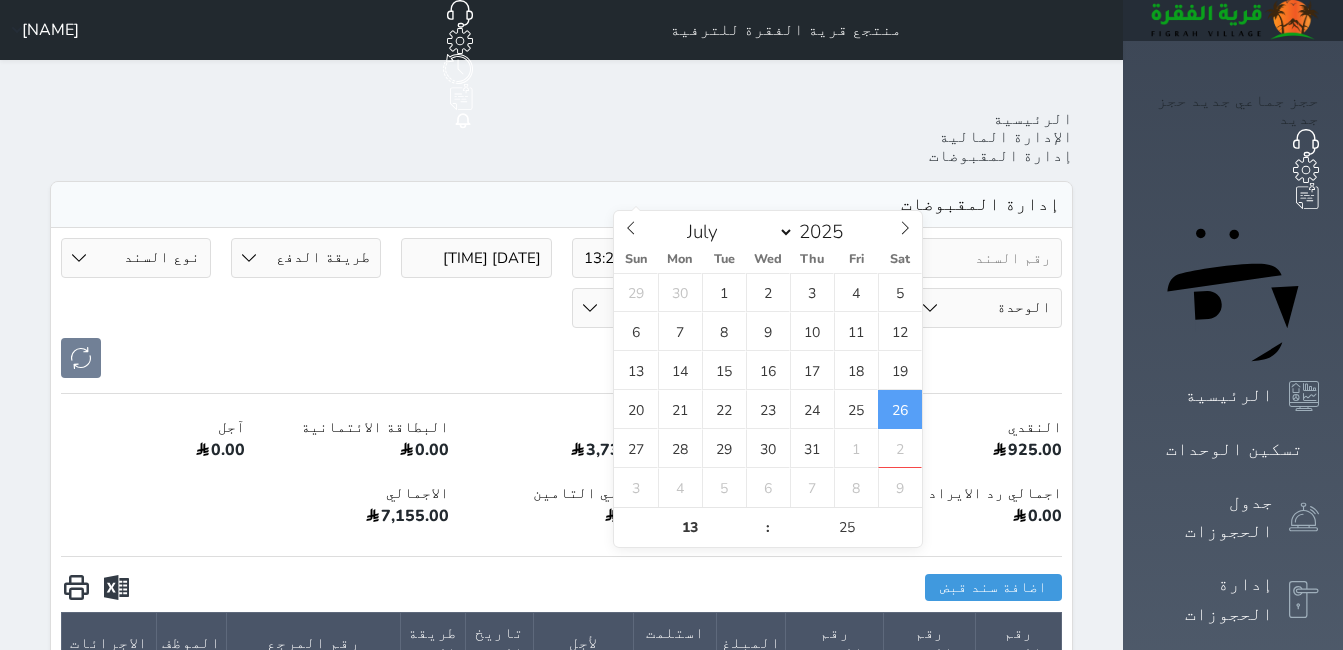 click on "2025-07-26 13:25" at bounding box center (647, 258) 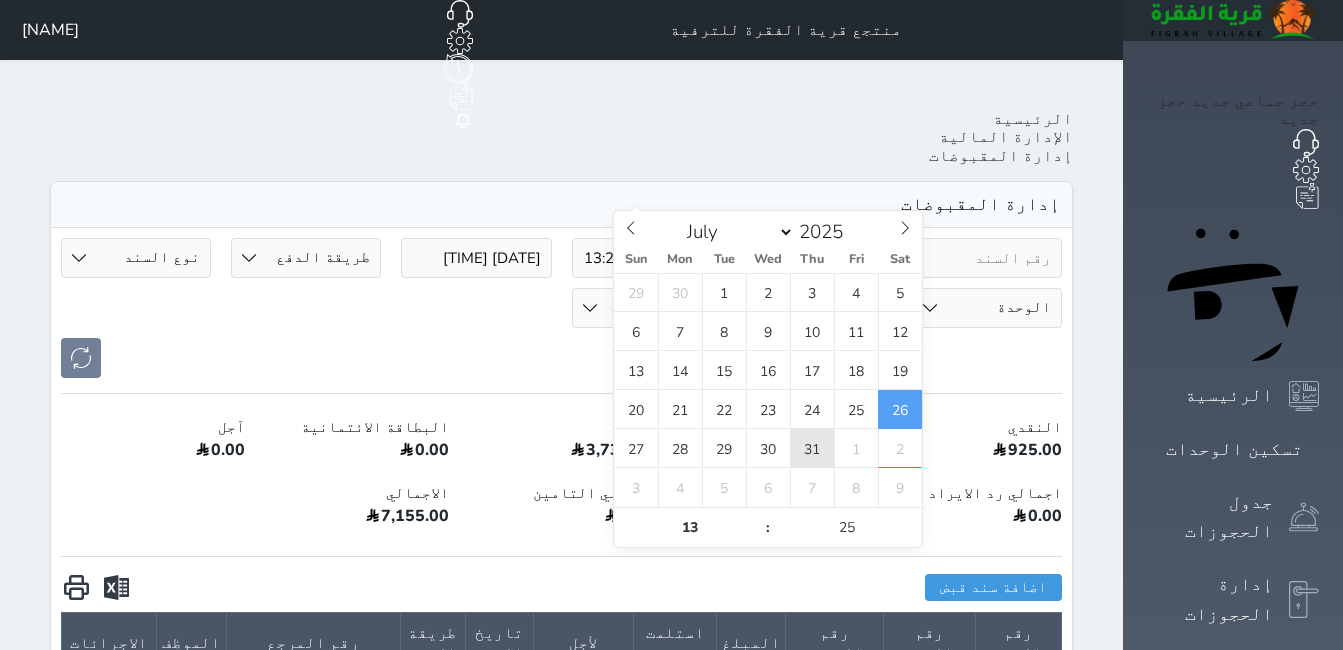 click on "31" at bounding box center [812, 448] 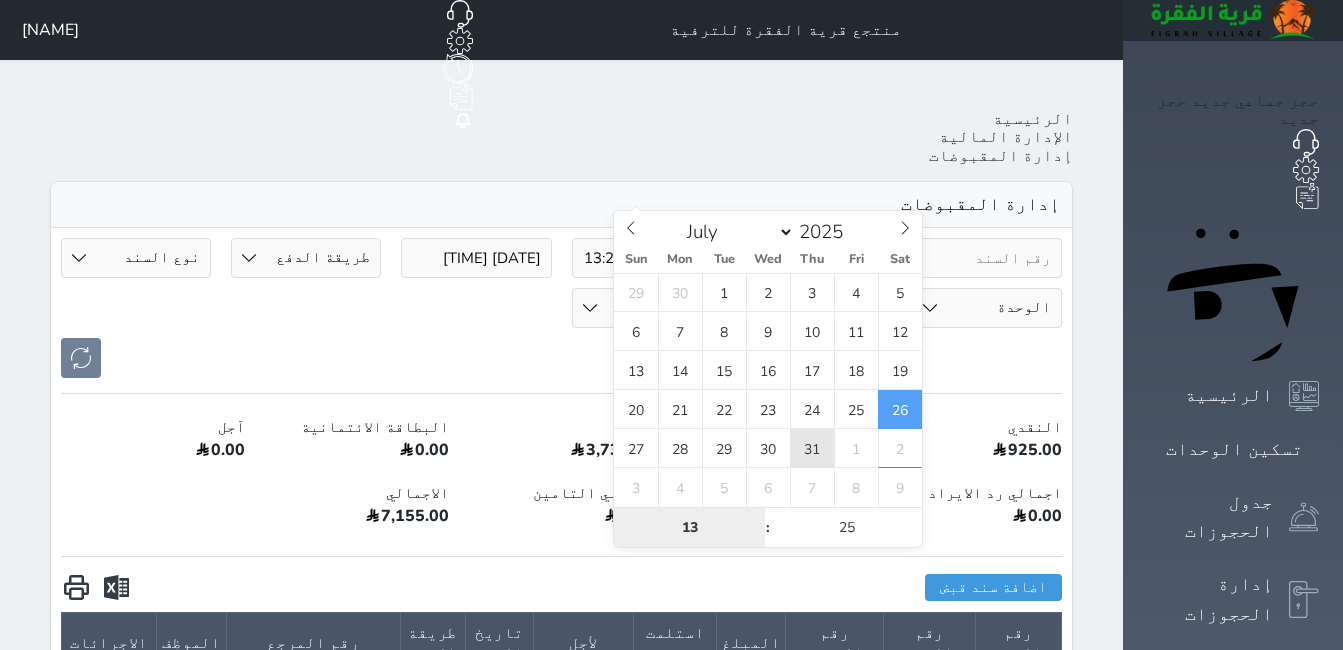 type on "[DATE] [TIME]" 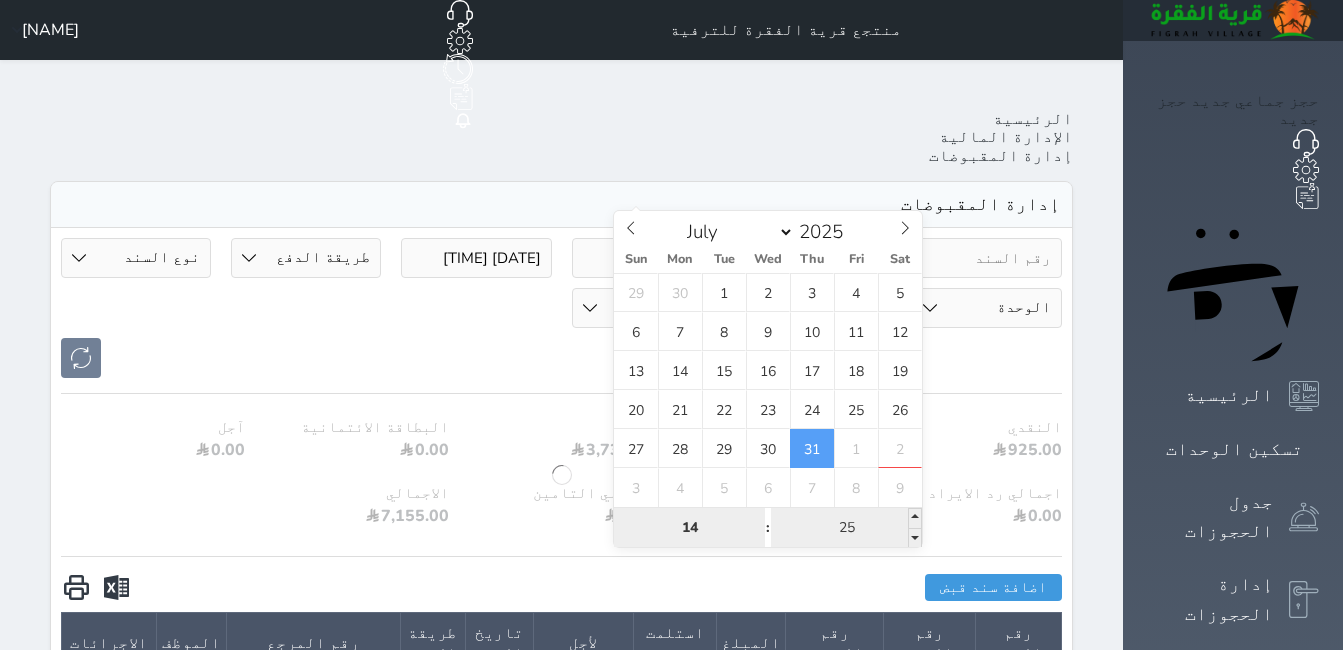 type on "14" 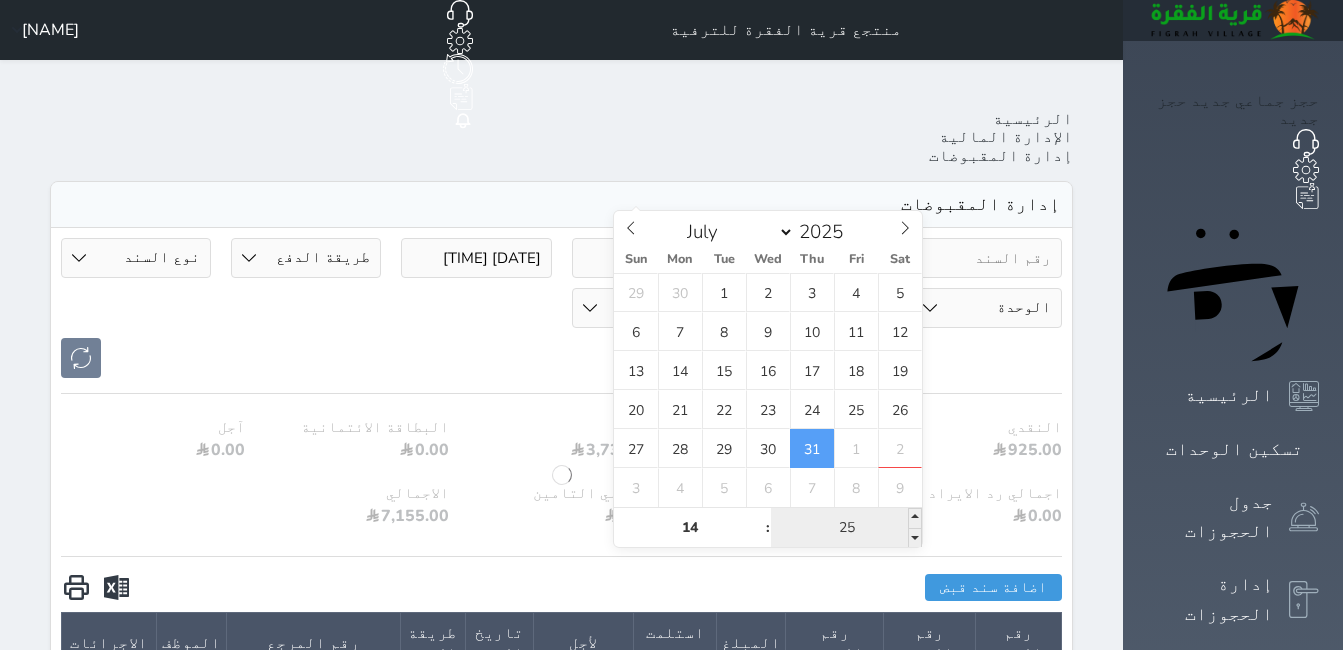 click on "25" at bounding box center [846, 528] 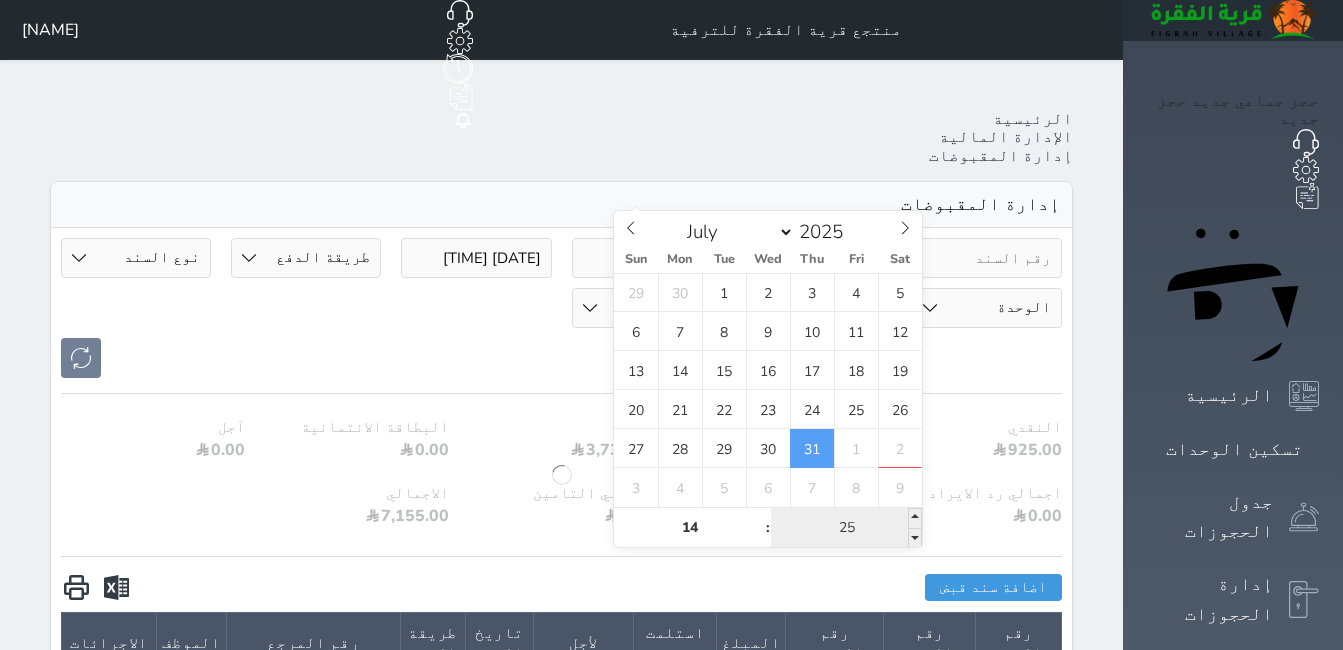 type on "[DATE] [TIME]" 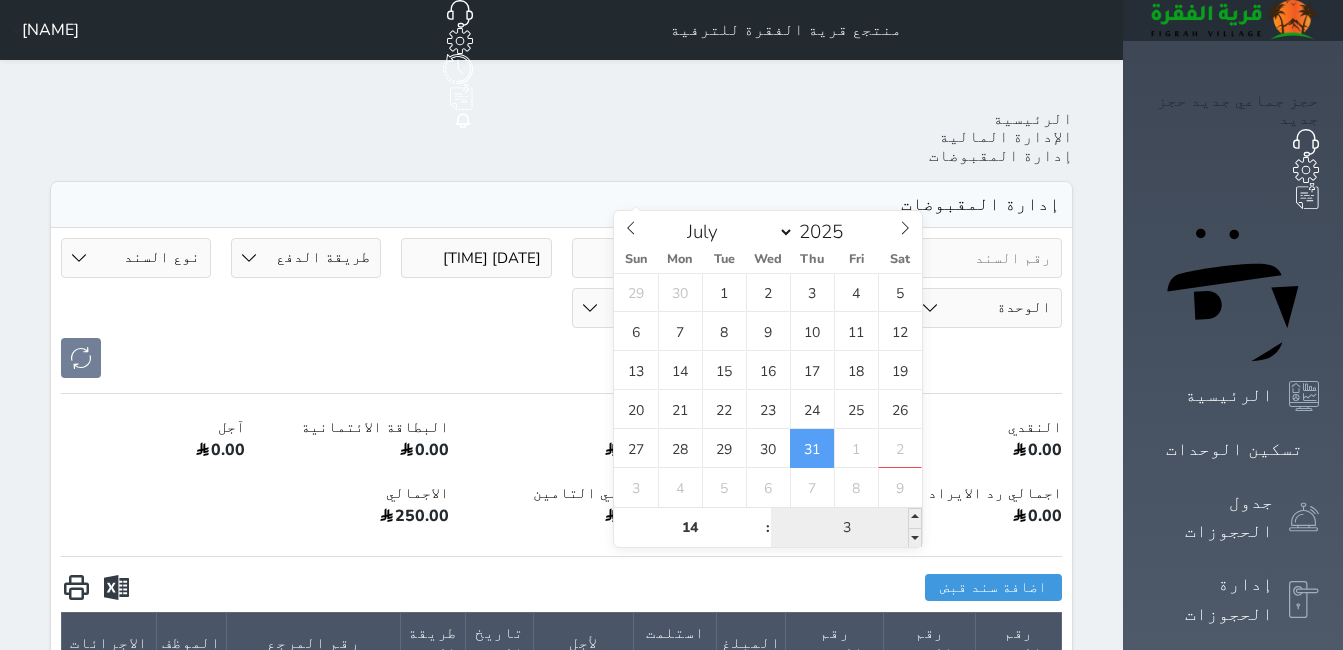 type on "37" 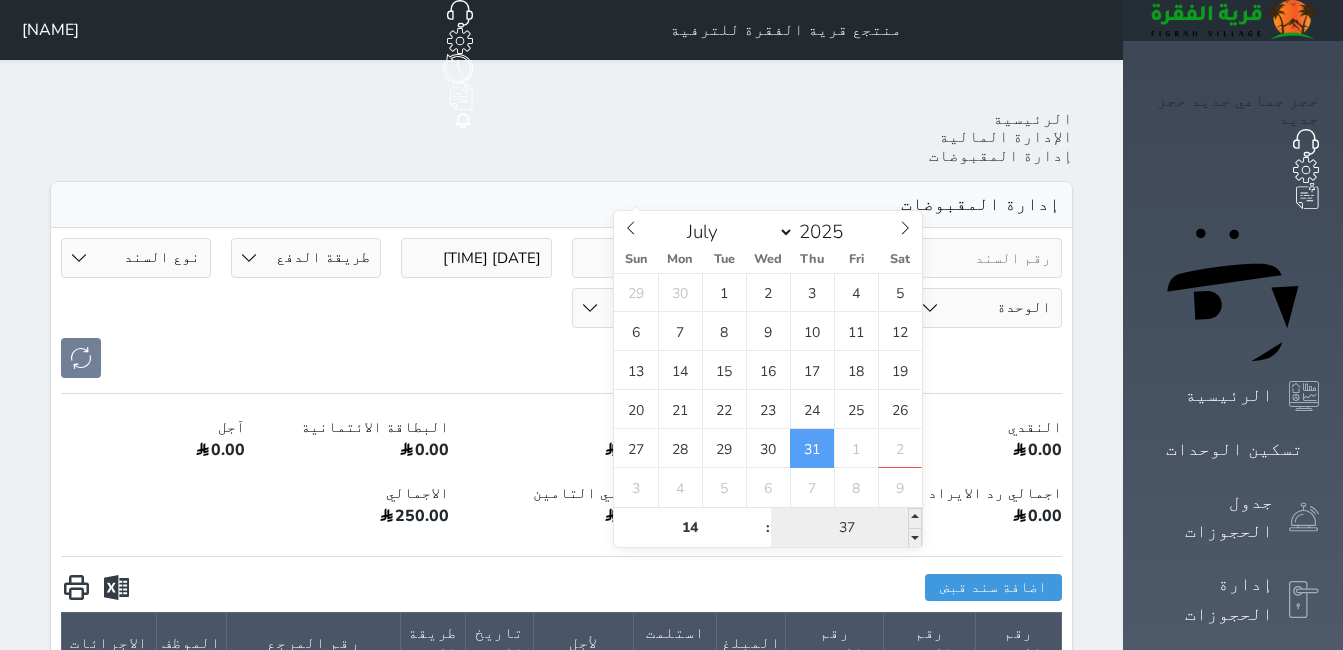 type on "[DATE] [TIME]" 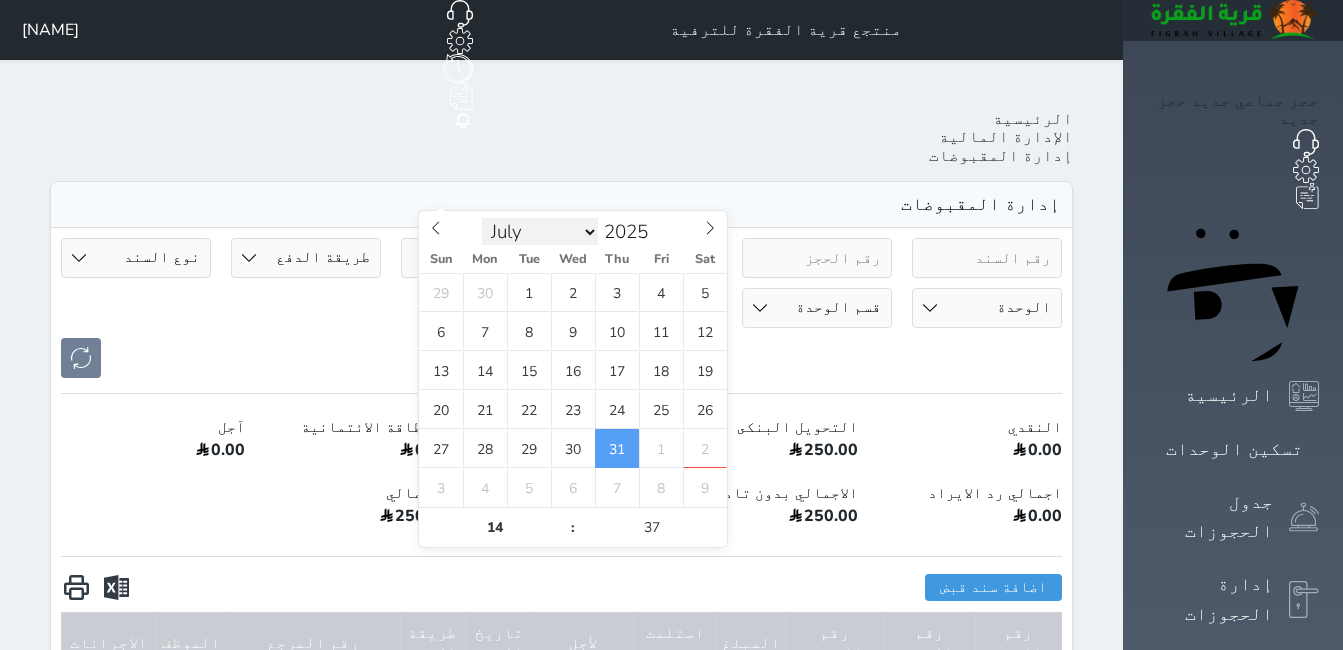 click on "Your browser does not support the audio element.
حجز جماعي جديد   حجز جديد             الرئيسية     تسكين الوحدات     جدول الحجوزات     إدارة الحجوزات     POS     الإدارة المالية     العملاء     تقييمات العملاء     الوحدات     الخدمات     التقارير     الإعدادات                                 المدفوعات الالكترونية     الدعم الفني
منتجع قرية الفقرة للترفية
حجز جماعي جديد   حجز جديد   غير مرتبط مع منصة زاتكا المرحلة الثانية   غير مرتبط مع شموس   غير مرتبط مع المنصة الوطنية للرصد السياحي             إشعار   الغرفة   النزيل   المصدر
[NAME]
الرئيسية الإدارة المالية إدارة المقبوضات" at bounding box center (671, 1211) 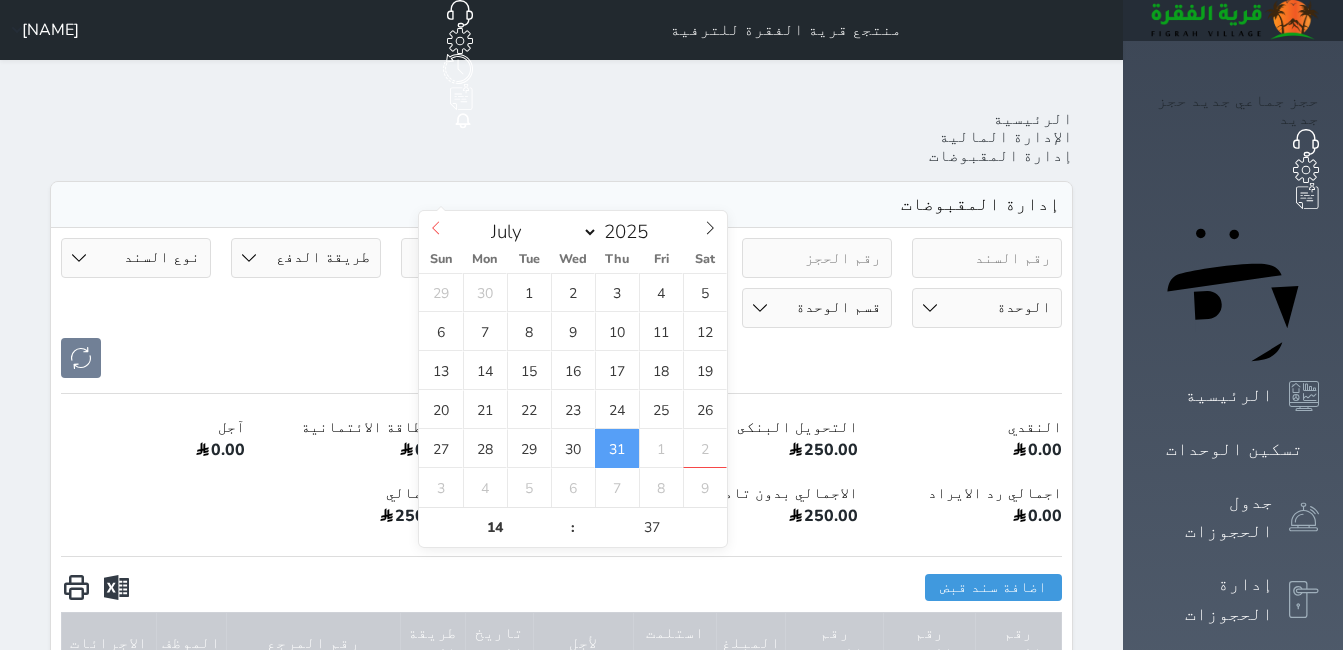 click 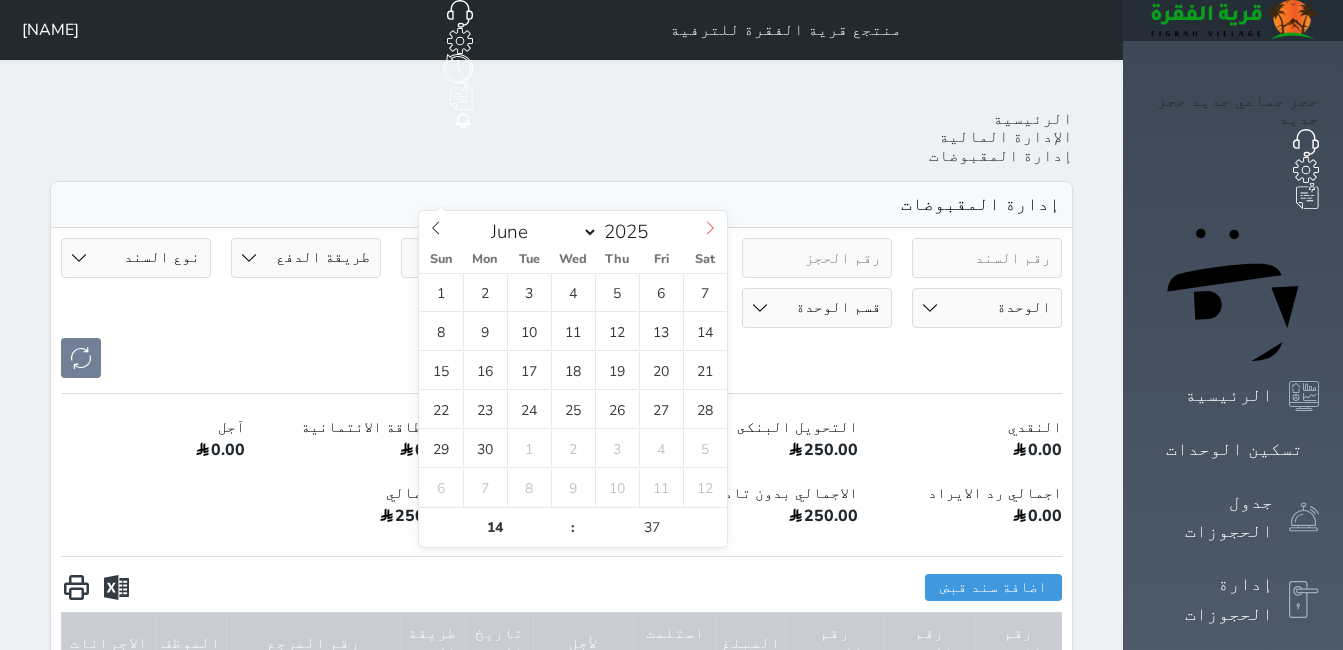 click 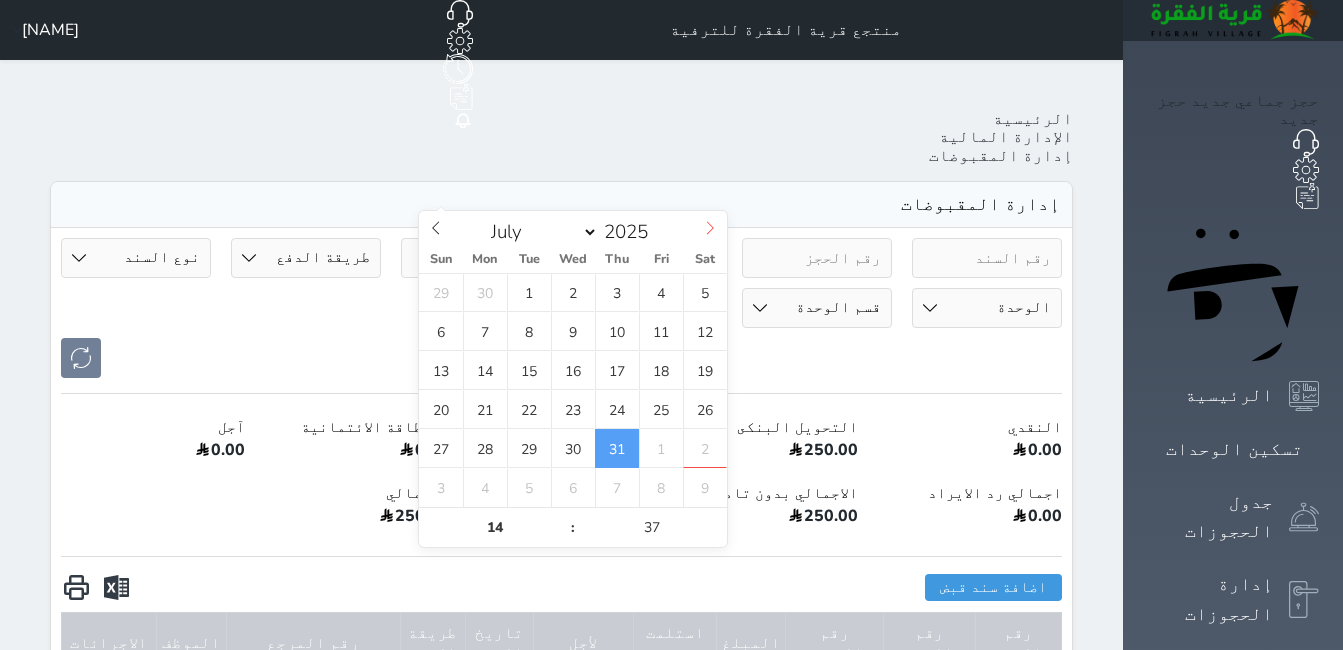 click 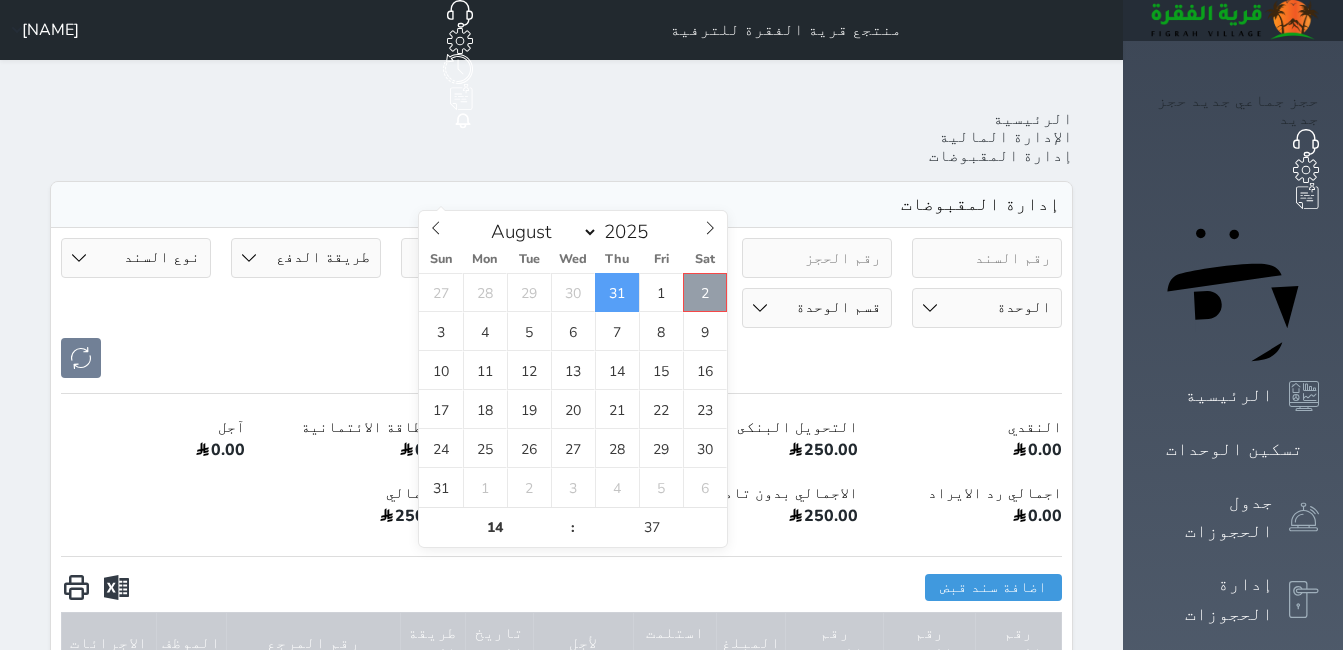 click on "2" at bounding box center (705, 292) 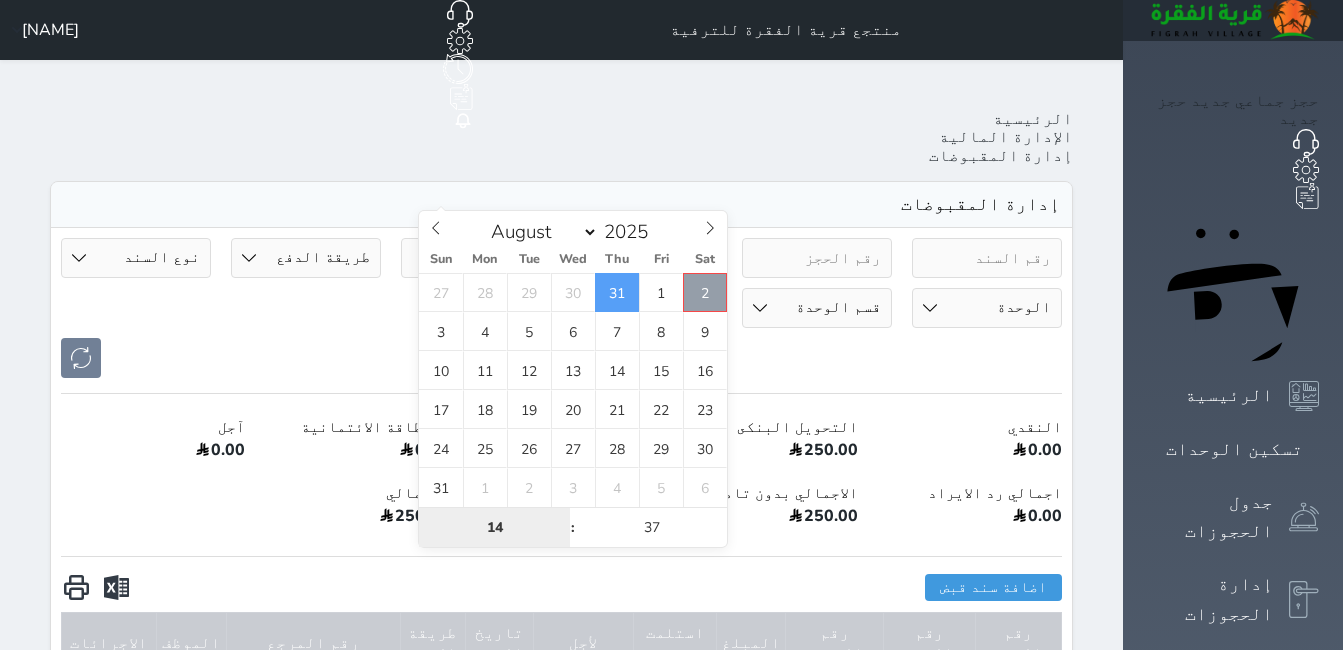 type on "2025-08-02 14:37" 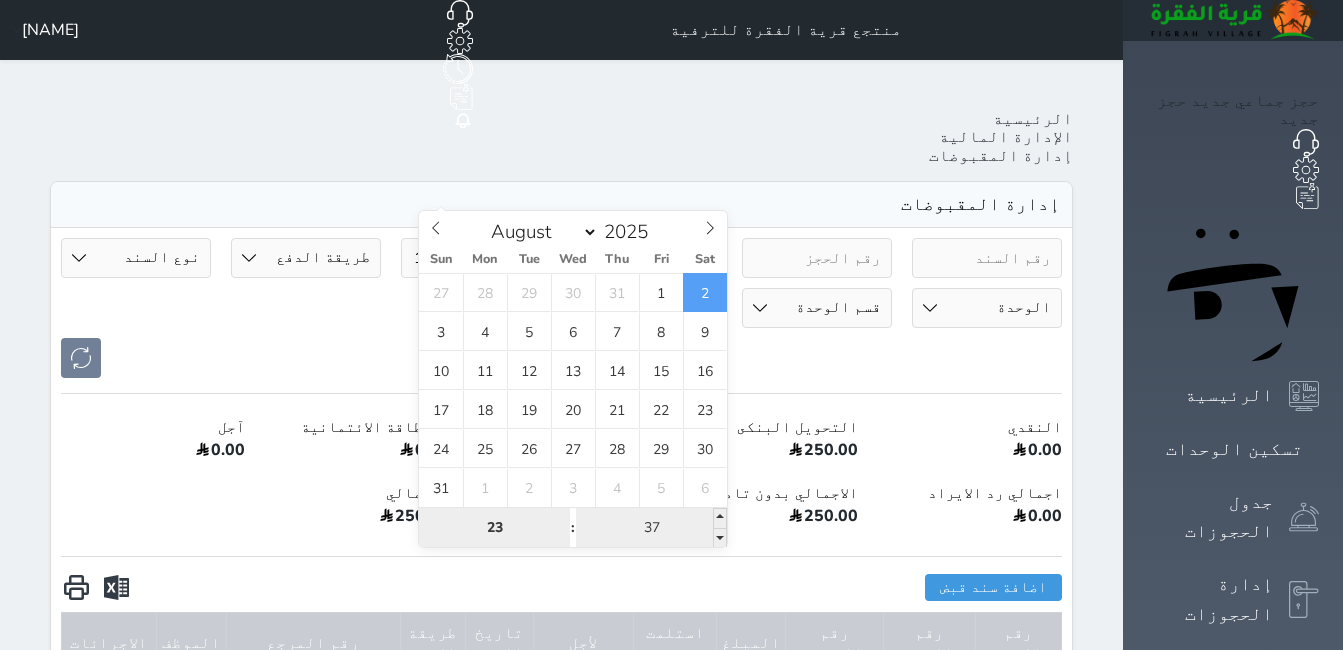 type on "23" 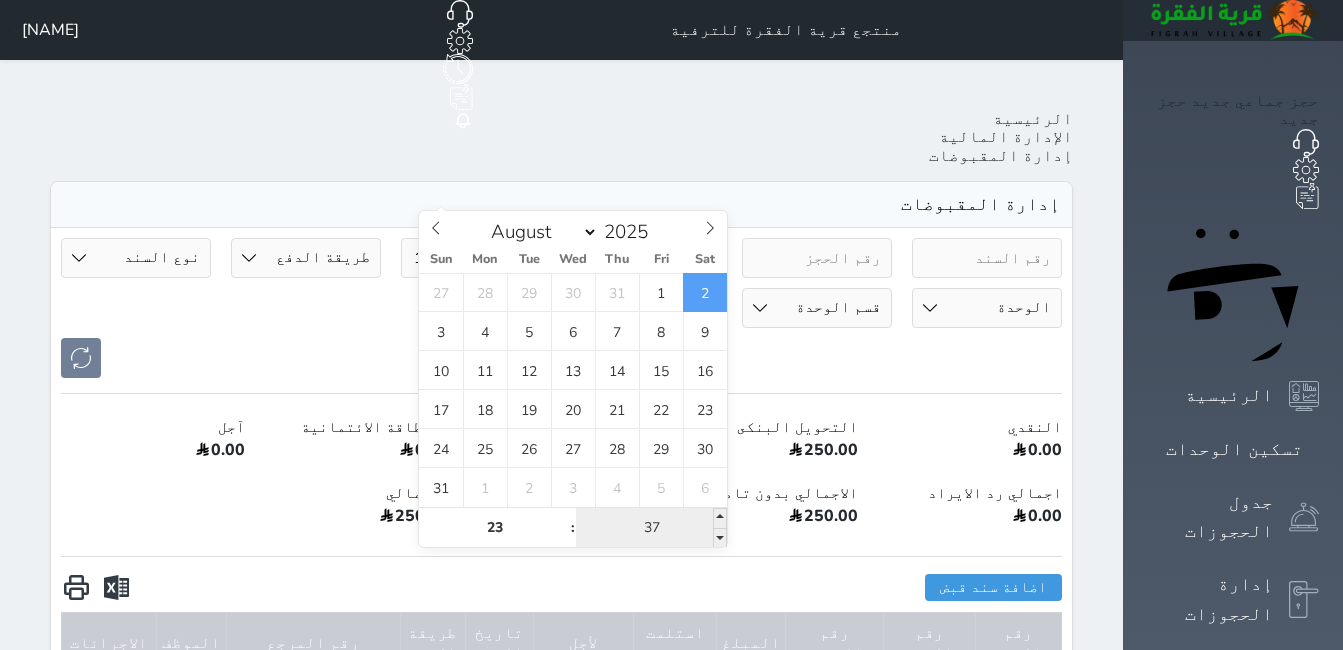 type on "2025-08-02 23:37" 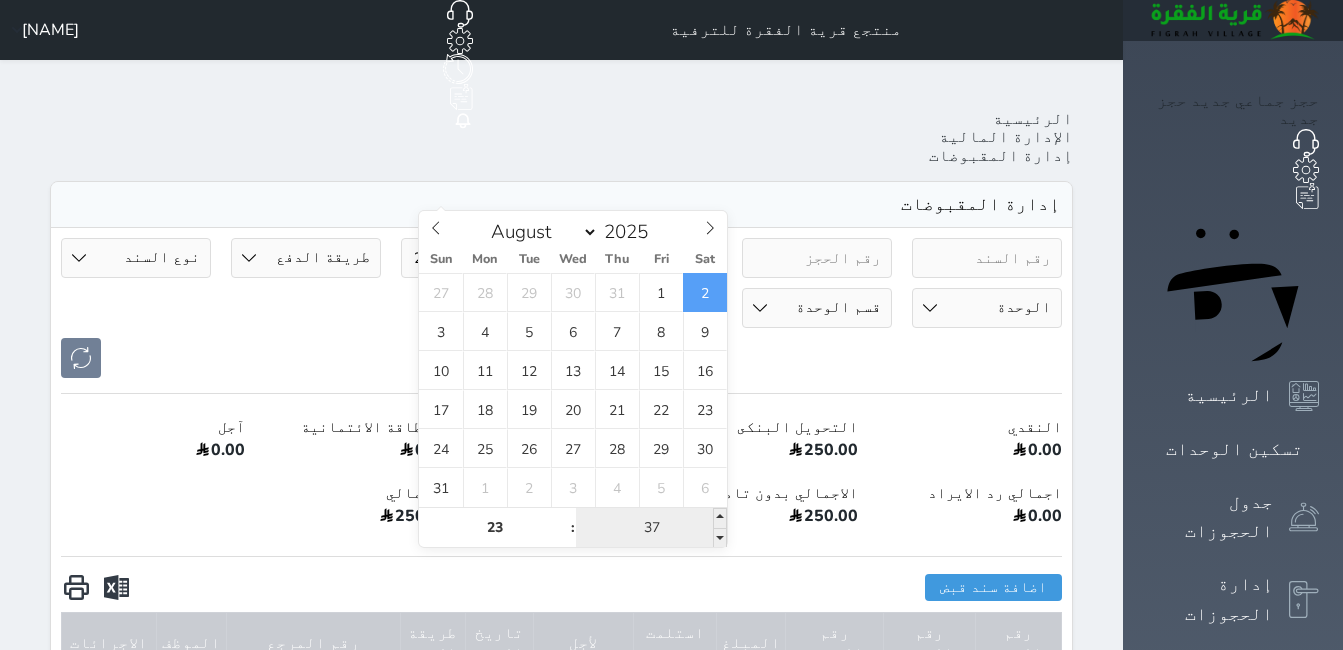 click on "37" at bounding box center (651, 528) 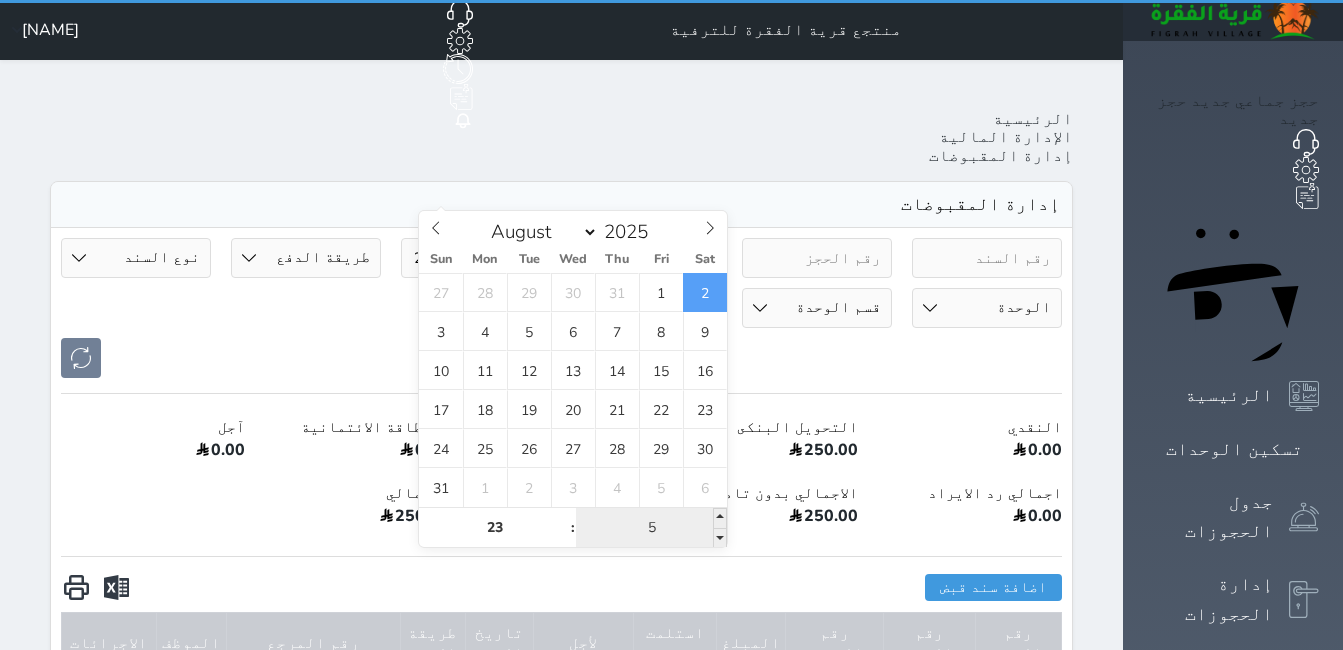 type on "59" 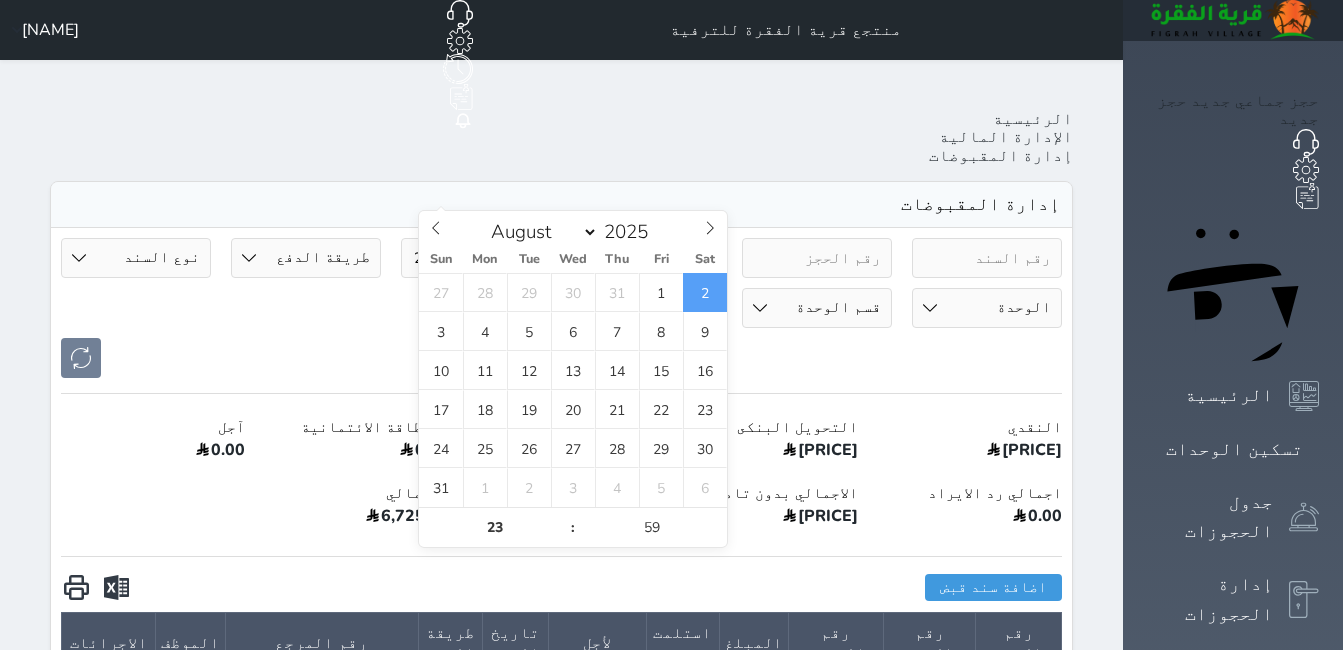 click on "النقدي   2,100.00     التحويل البنكى   2,100.00     مدى   2,525.00     البطاقة الائتمانية   0.00    آجل   0.00    اجمالي رد الايراد   0.00    الاجمالي بدون تامين
6725.00    اجمالي التامين
0.00    الاجمالي   6,725.00" at bounding box center (561, 475) 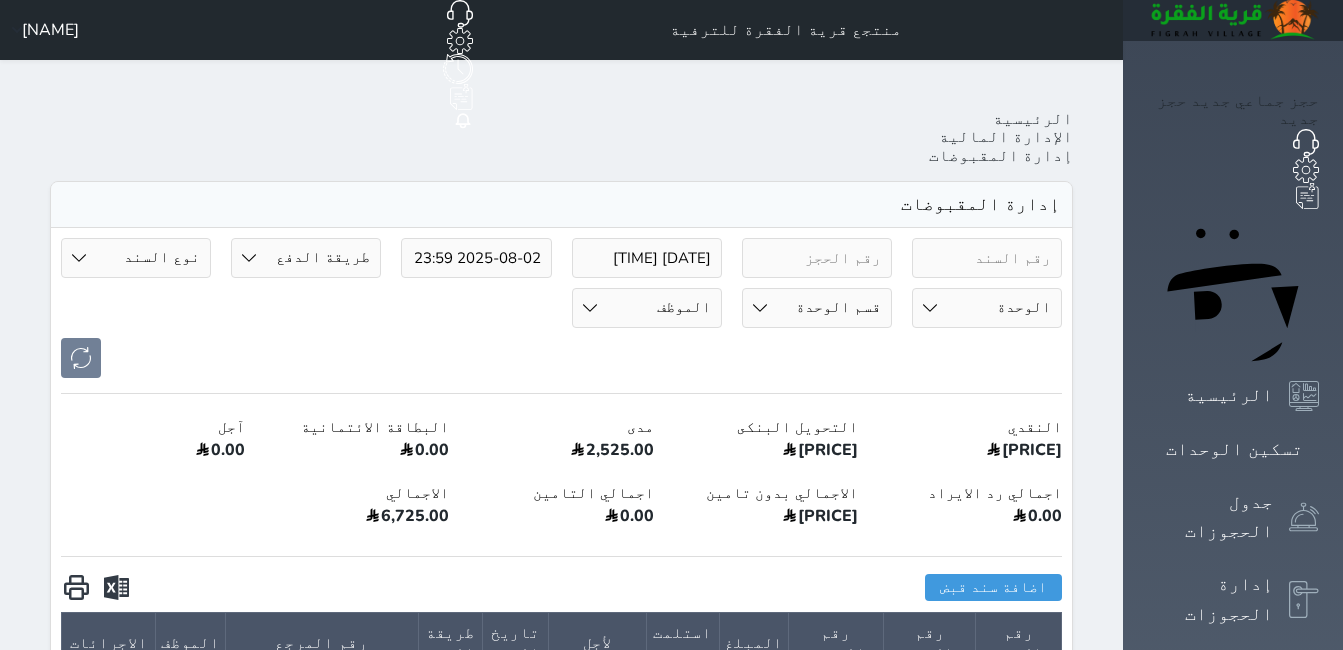 click on "Your browser does not support the audio element.
حجز جماعي جديد   حجز جديد             الرئيسية     تسكين الوحدات     جدول الحجوزات     إدارة الحجوزات     POS     الإدارة المالية     العملاء     تقييمات العملاء     الوحدات     الخدمات     التقارير     الإعدادات                                 المدفوعات الالكترونية     الدعم الفني
منتجع قرية الفقرة للترفية
حجز جماعي جديد   حجز جديد   غير مرتبط مع منصة زاتكا المرحلة الثانية   غير مرتبط مع شموس   غير مرتبط مع المنصة الوطنية للرصد السياحي             إشعار   الغرفة   النزيل   المصدر
[NAME]
الرئيسية الإدارة المالية إدارة المقبوضات" at bounding box center [671, 1220] 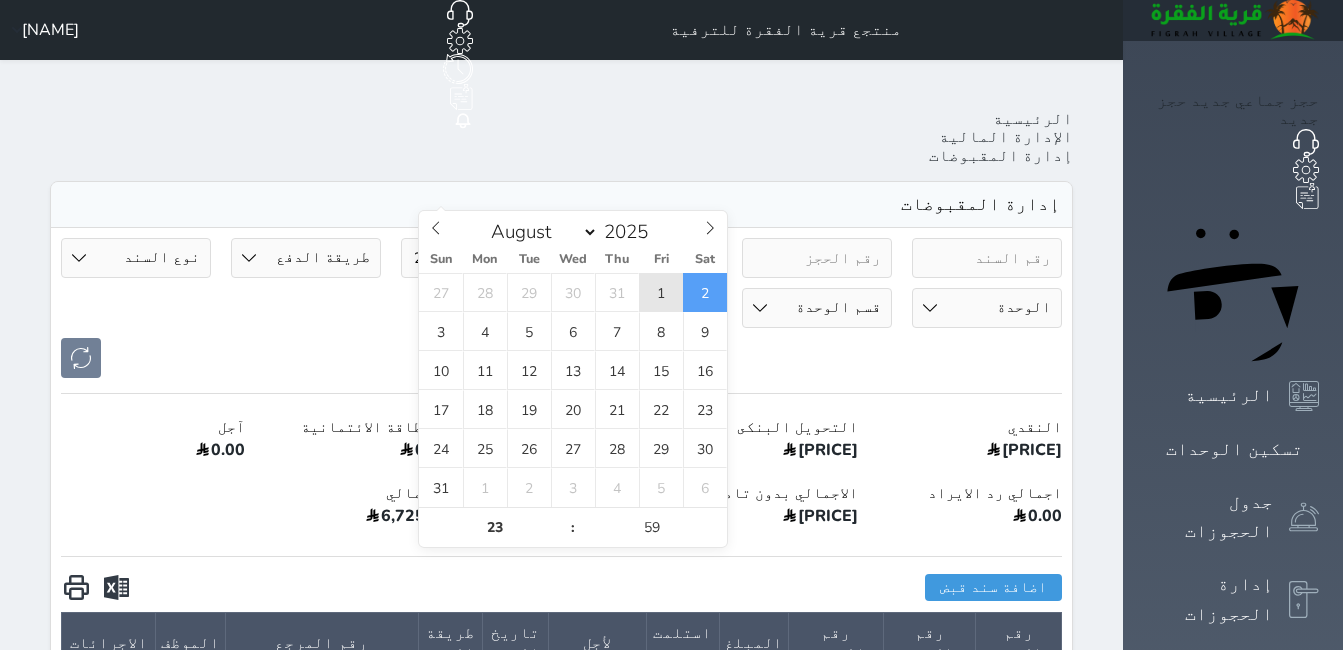 click on "1" at bounding box center (661, 292) 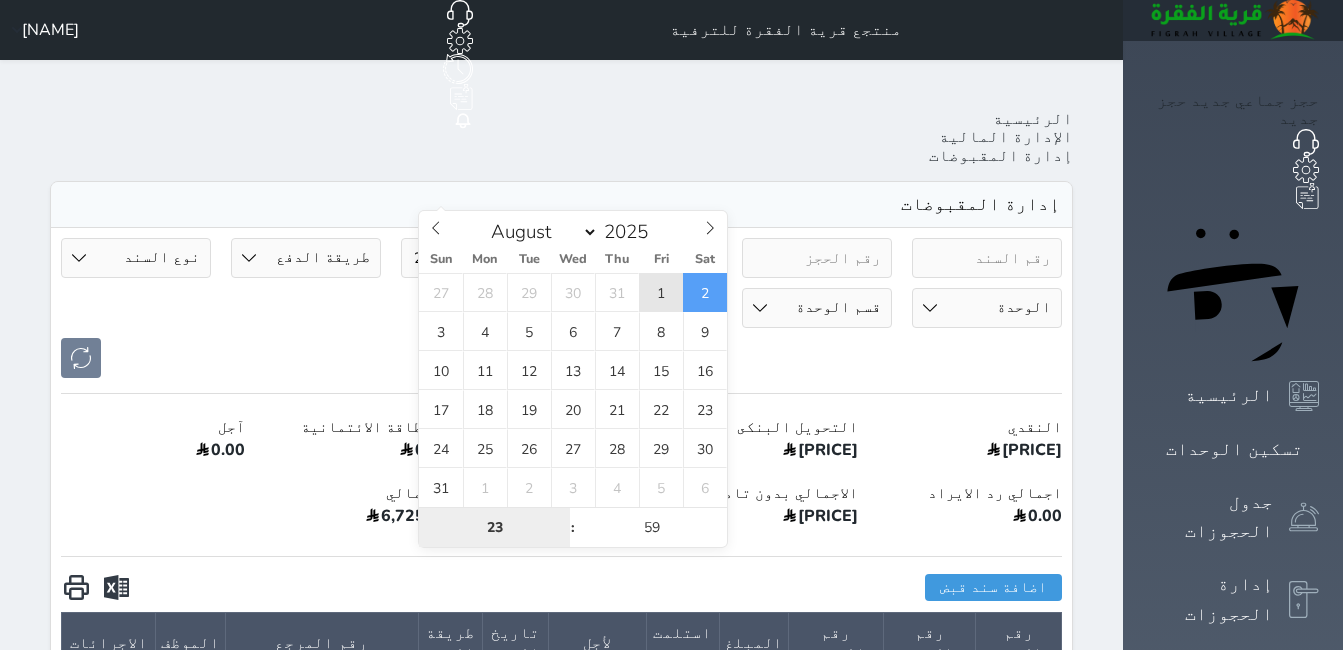 type on "[DATE] [TIME]" 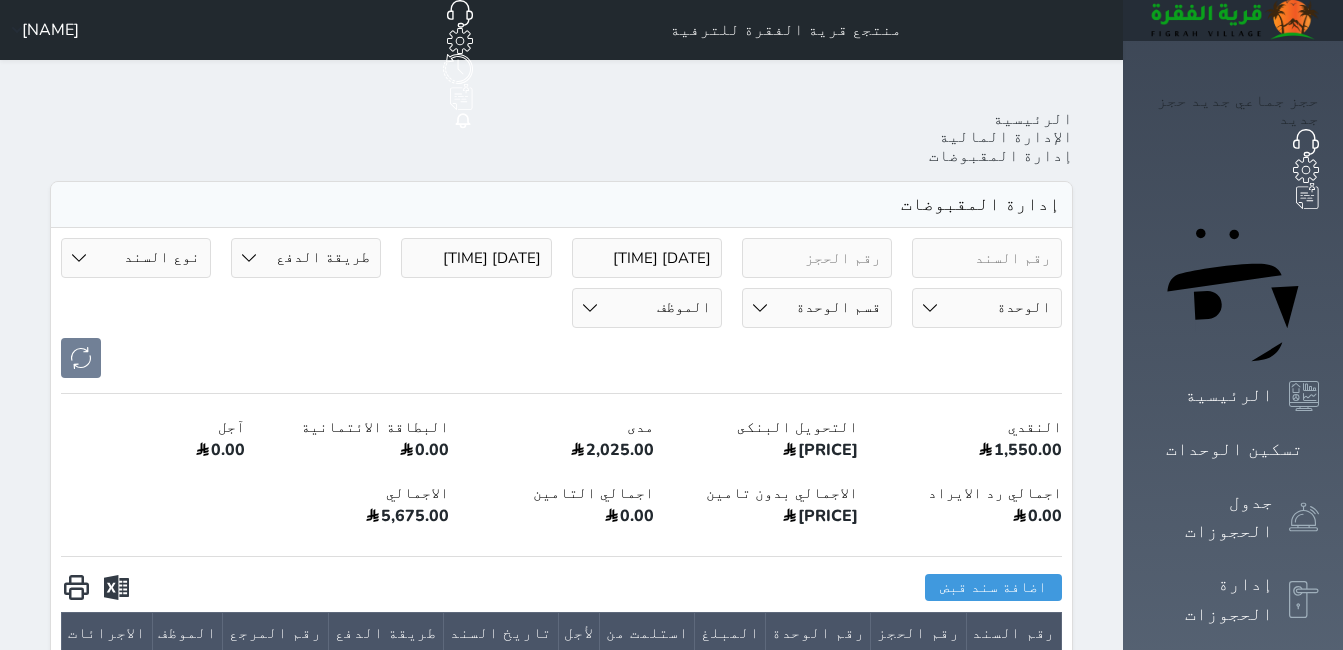 click on "البطاقة الائتمانية   0.00" at bounding box center [357, 442] 